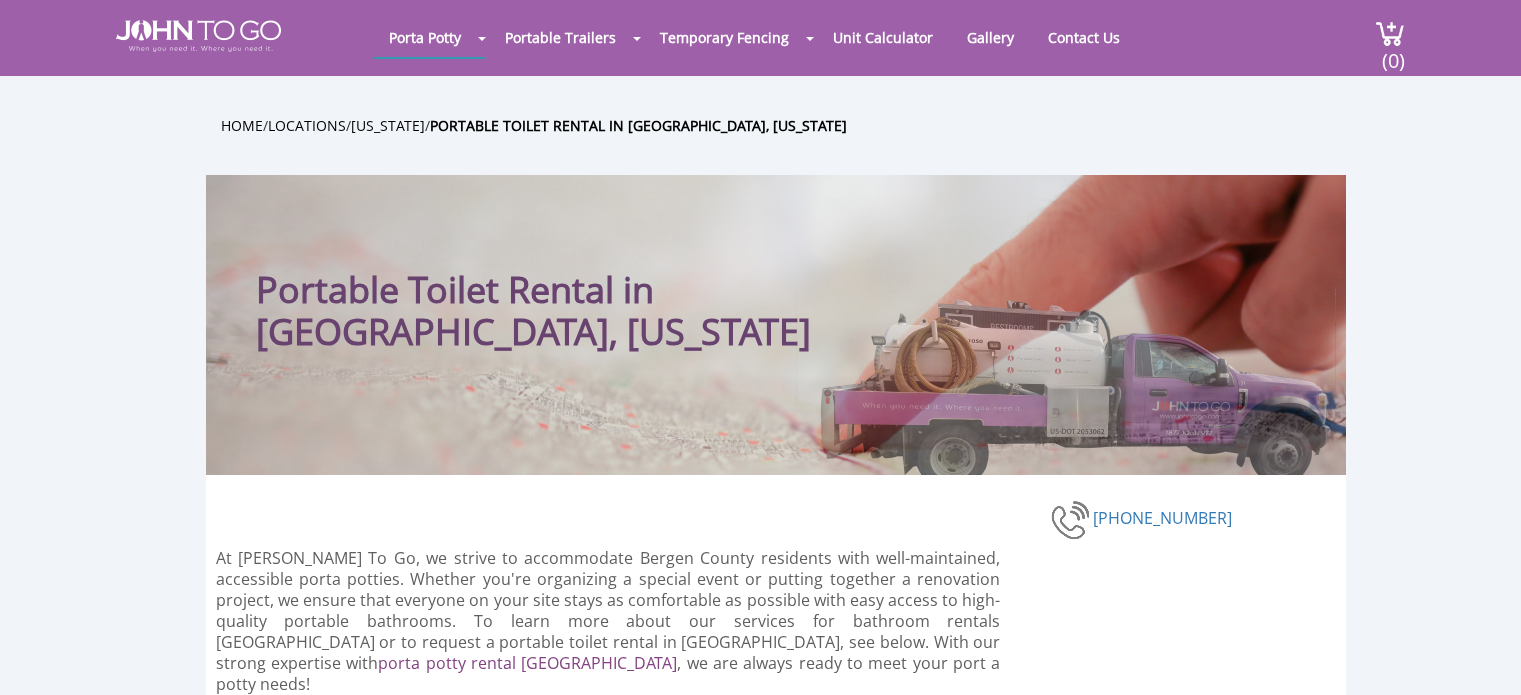 scroll, scrollTop: 0, scrollLeft: 0, axis: both 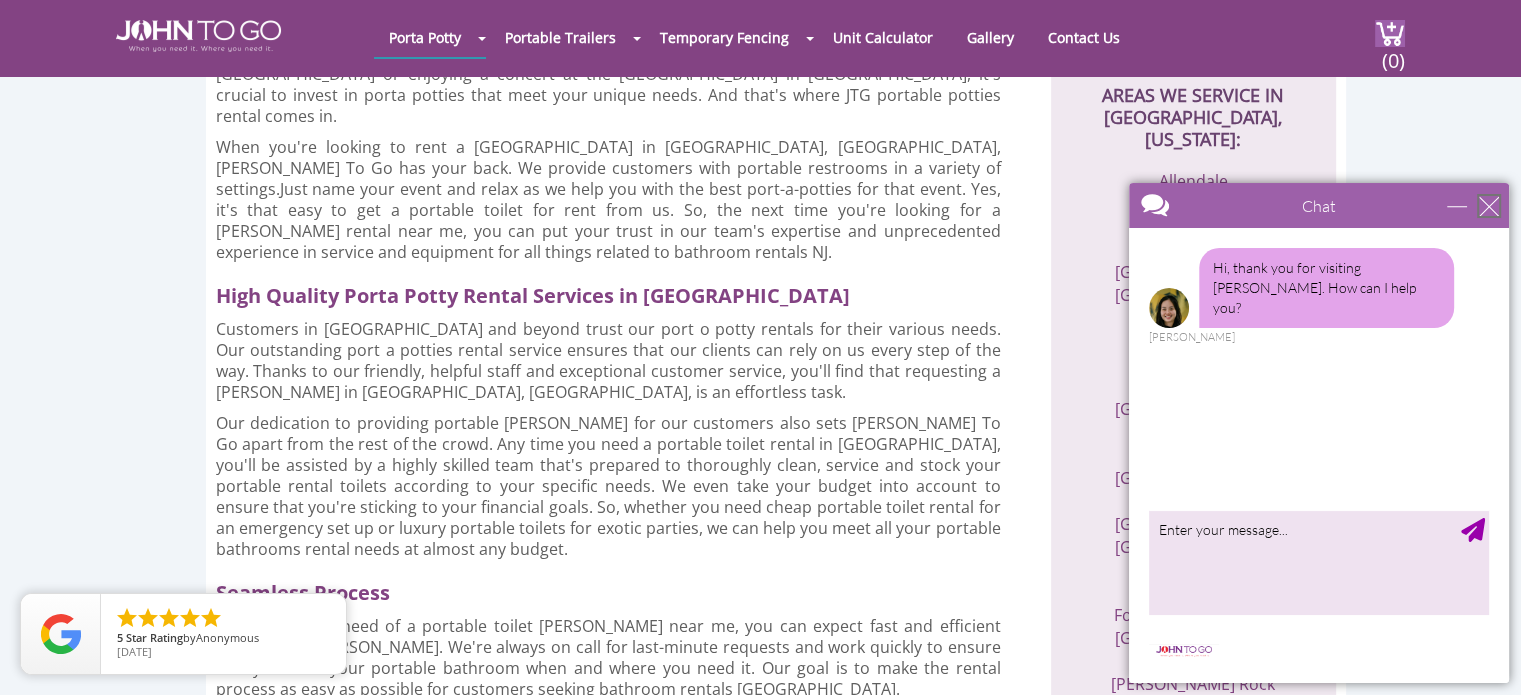 click at bounding box center (1489, 206) 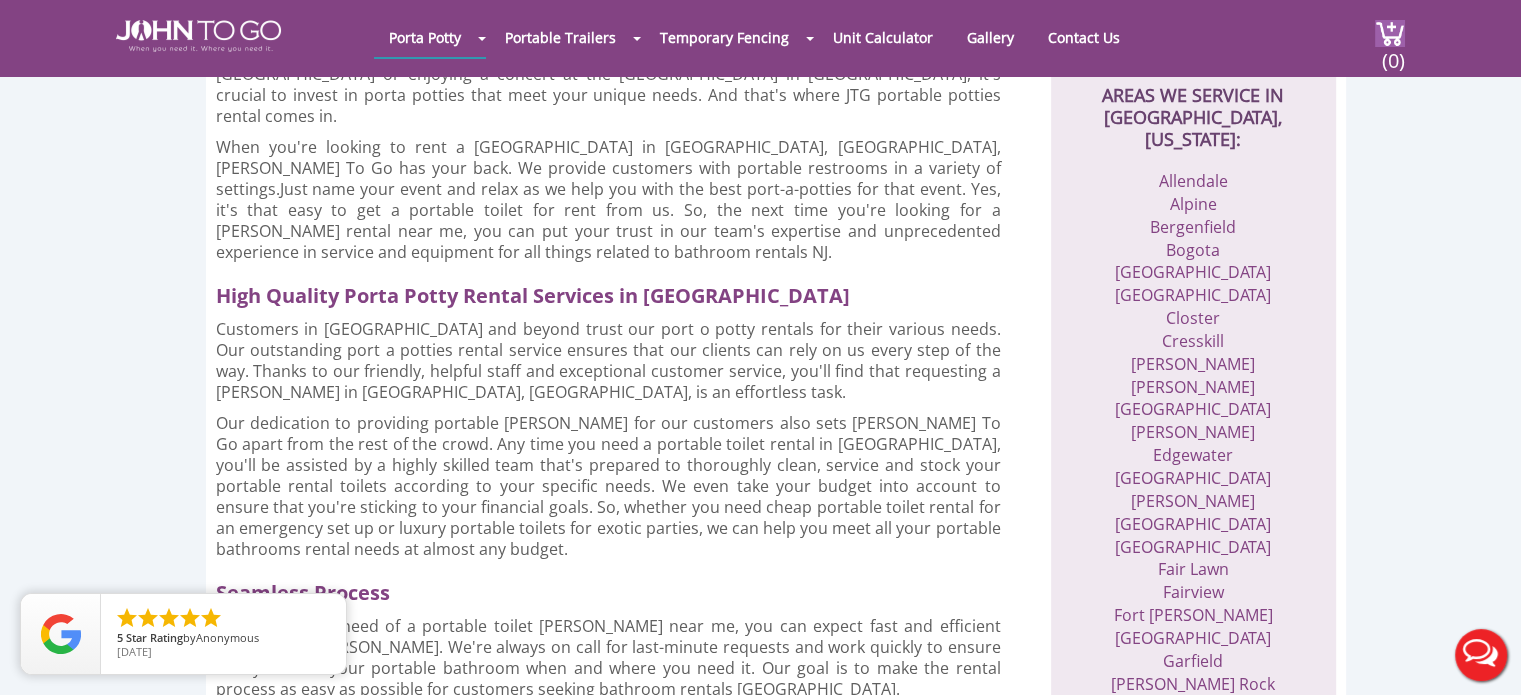 scroll, scrollTop: 0, scrollLeft: 0, axis: both 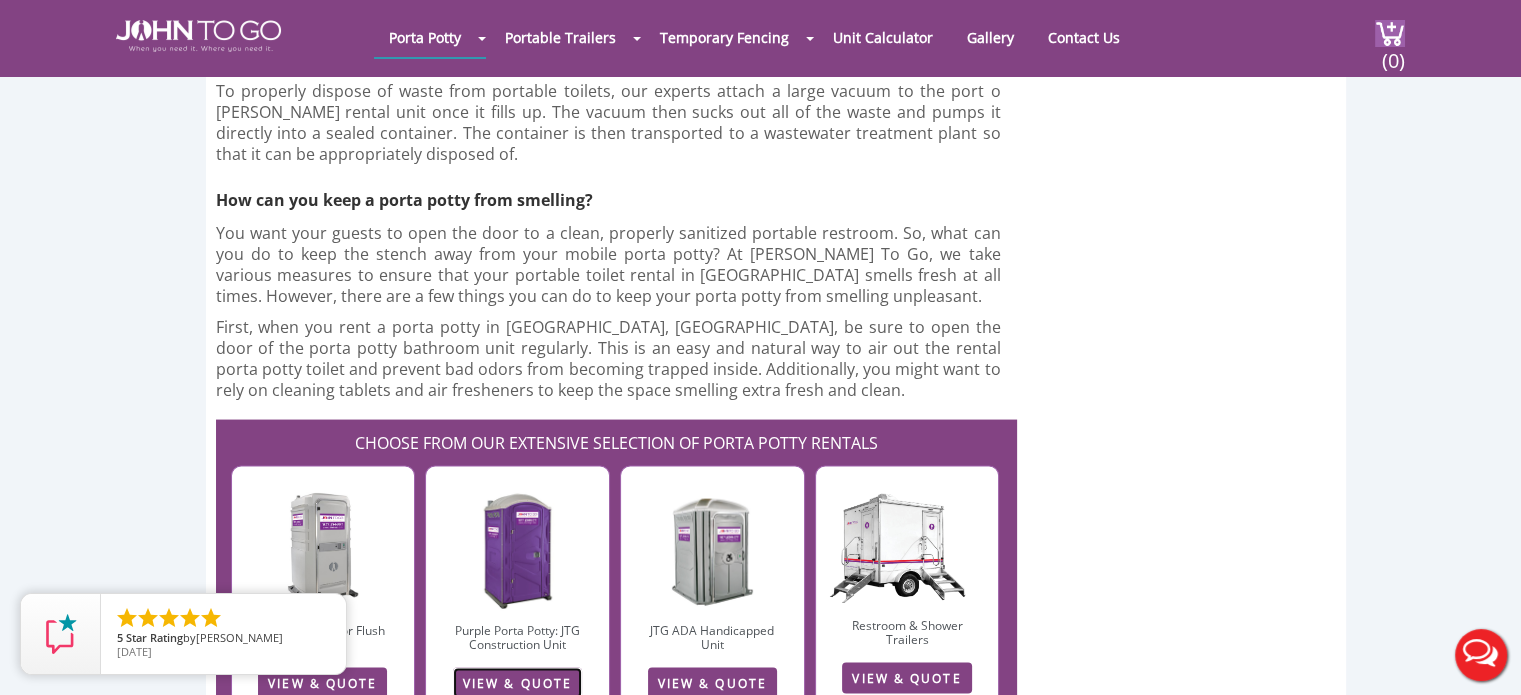 click on "VIEW & QUOTE" at bounding box center (517, 683) 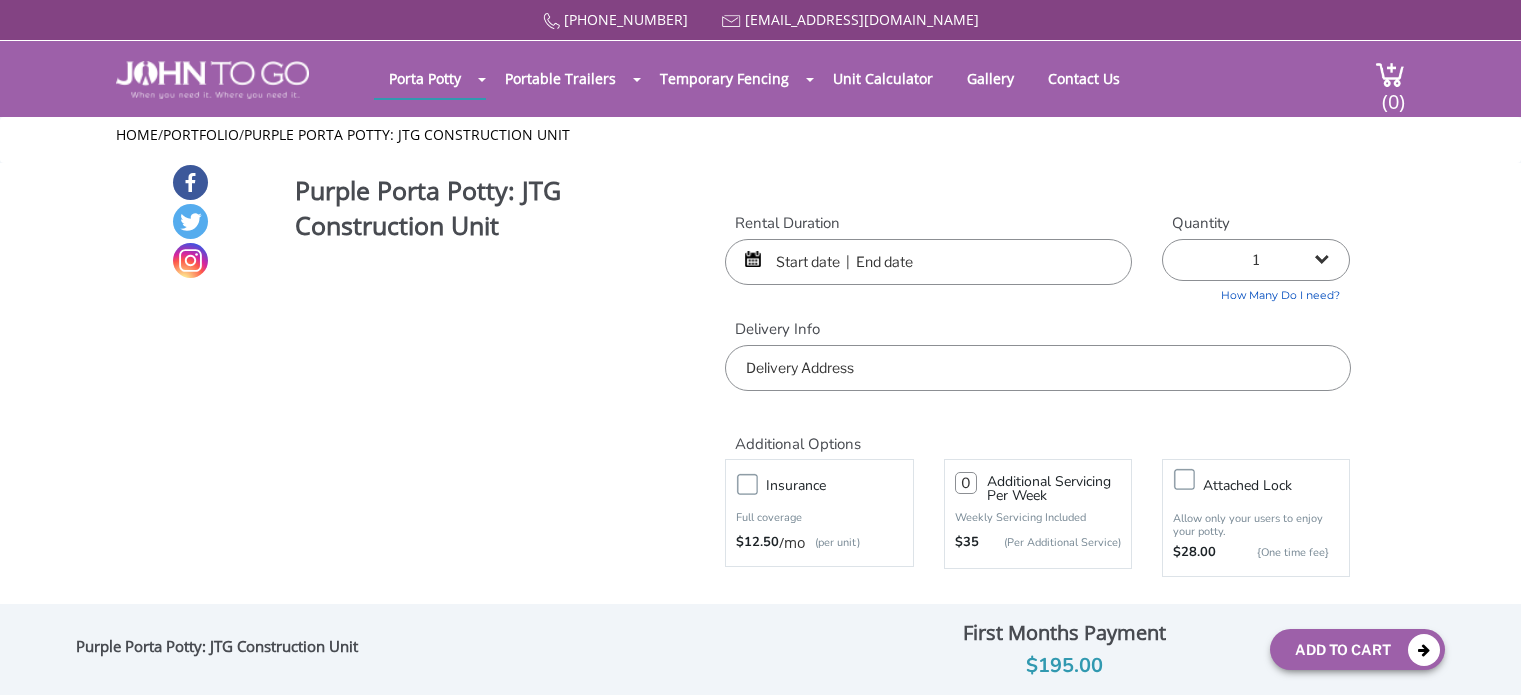 scroll, scrollTop: 0, scrollLeft: 0, axis: both 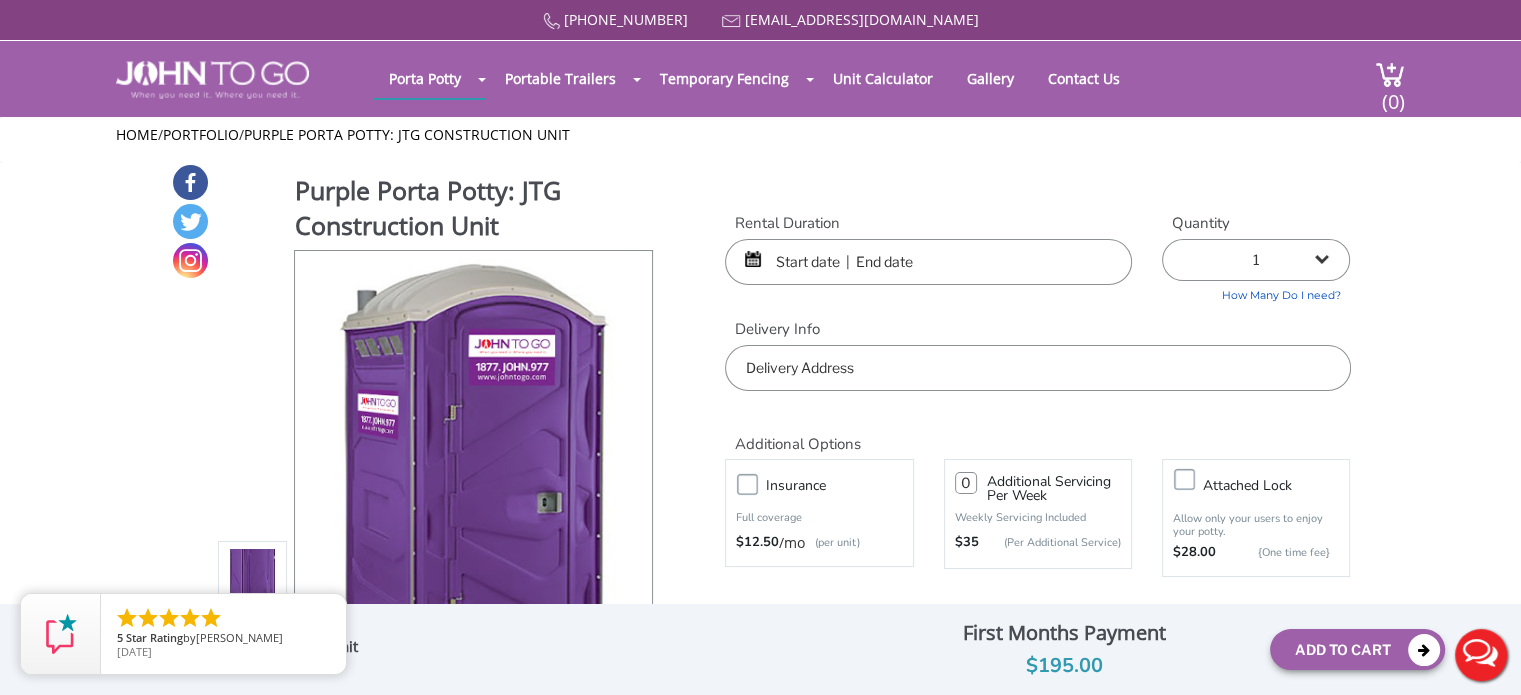 click at bounding box center [1037, 368] 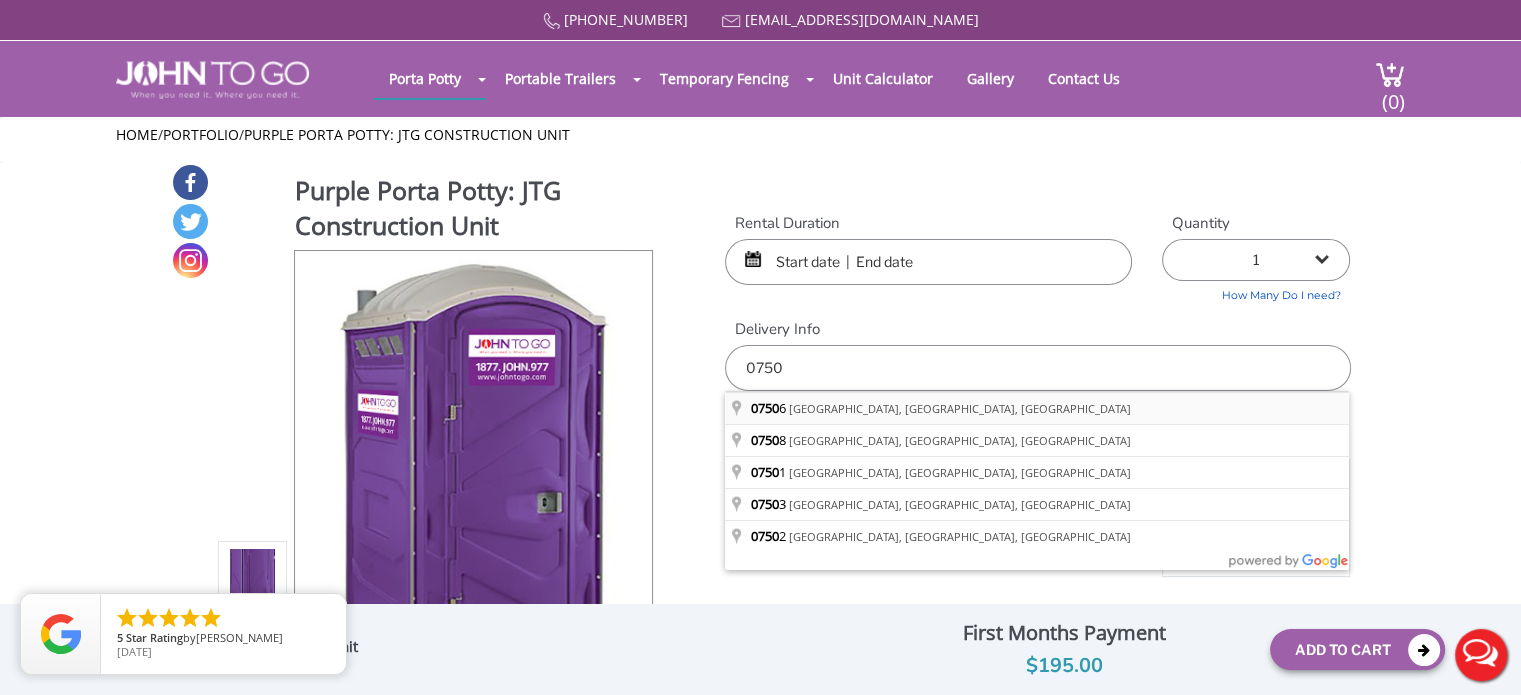 type on "Hawthorne, NJ 07506, USA" 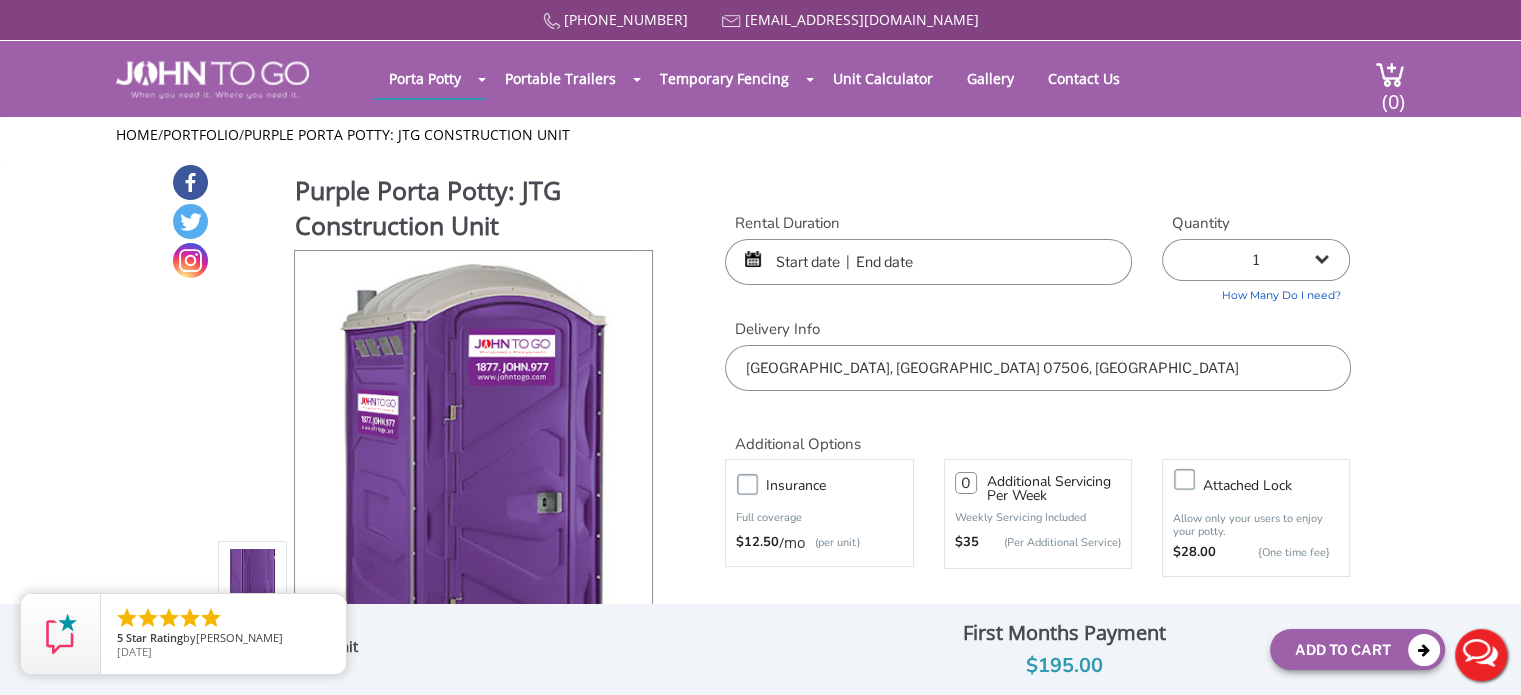 click at bounding box center [928, 262] 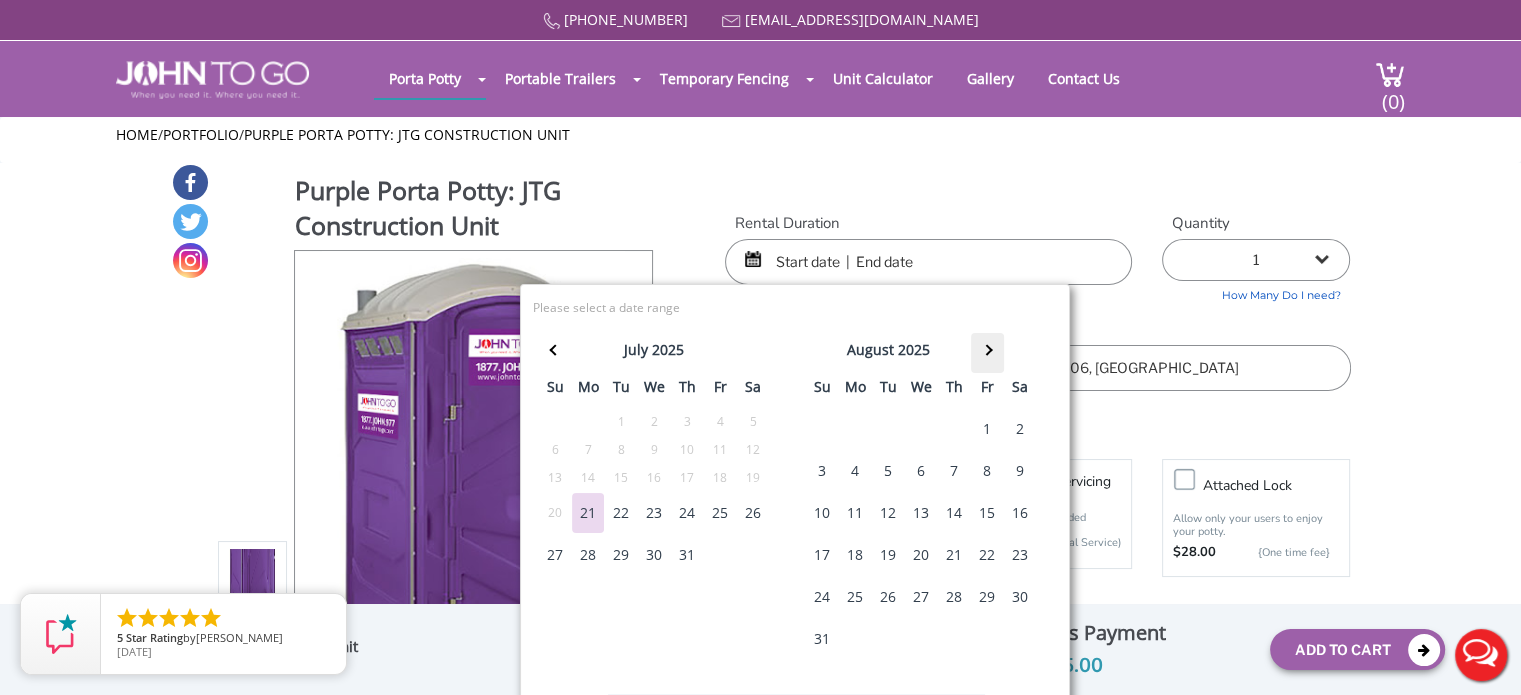 click at bounding box center [987, 353] 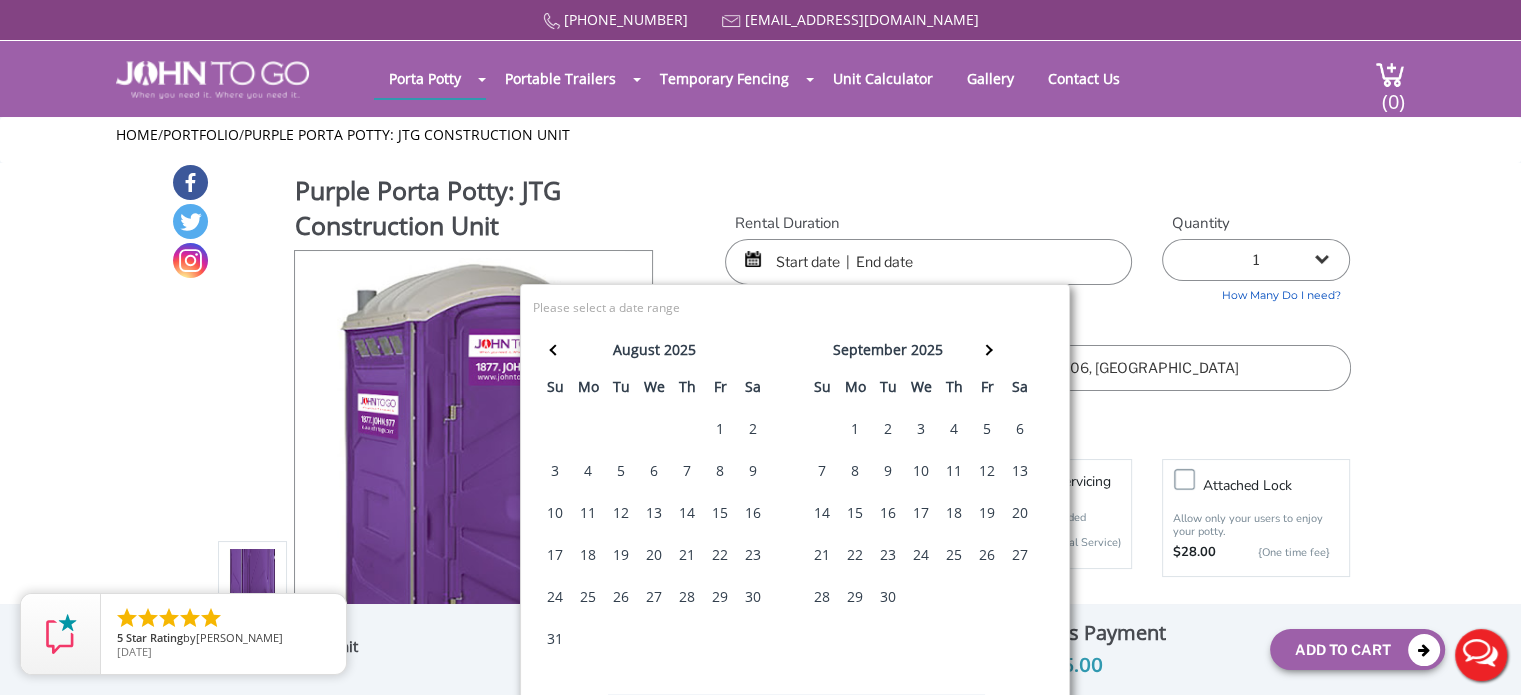 click on "1" at bounding box center [855, 429] 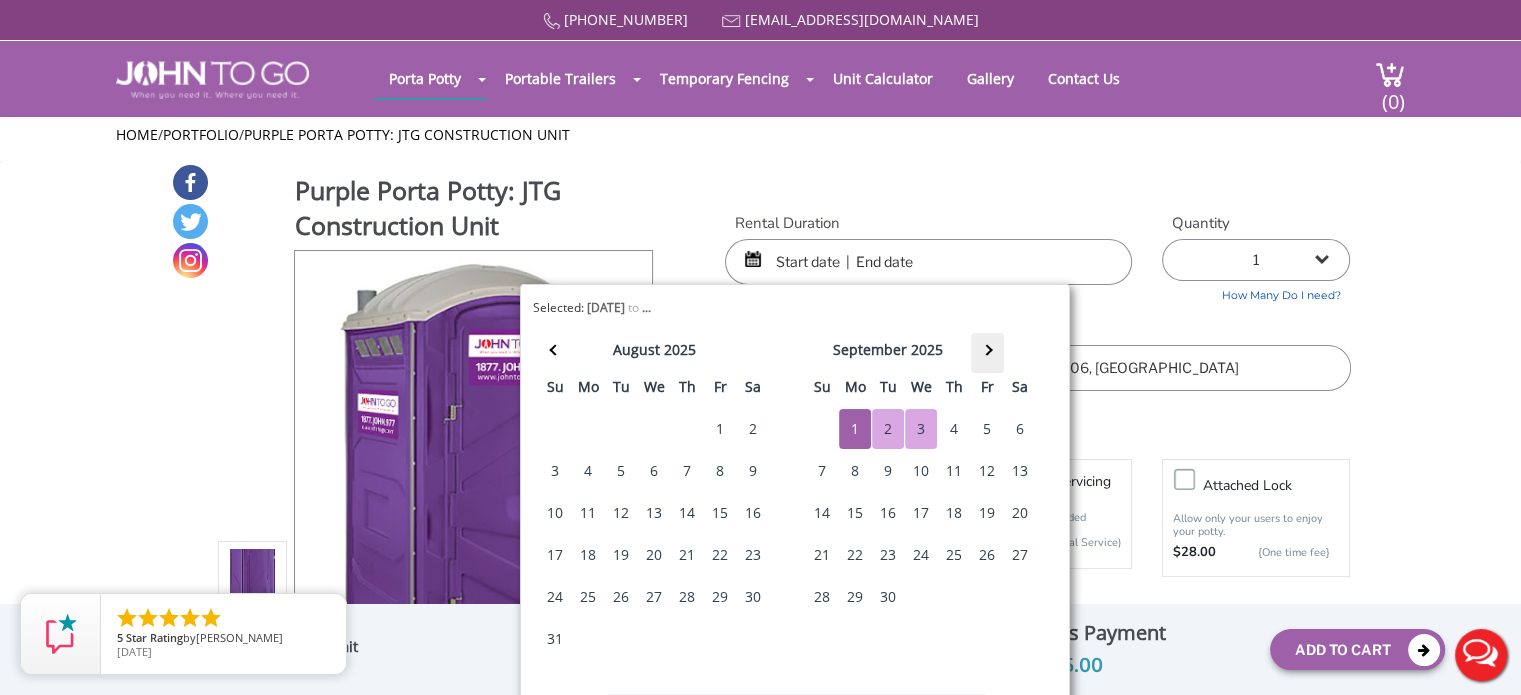 click at bounding box center [987, 353] 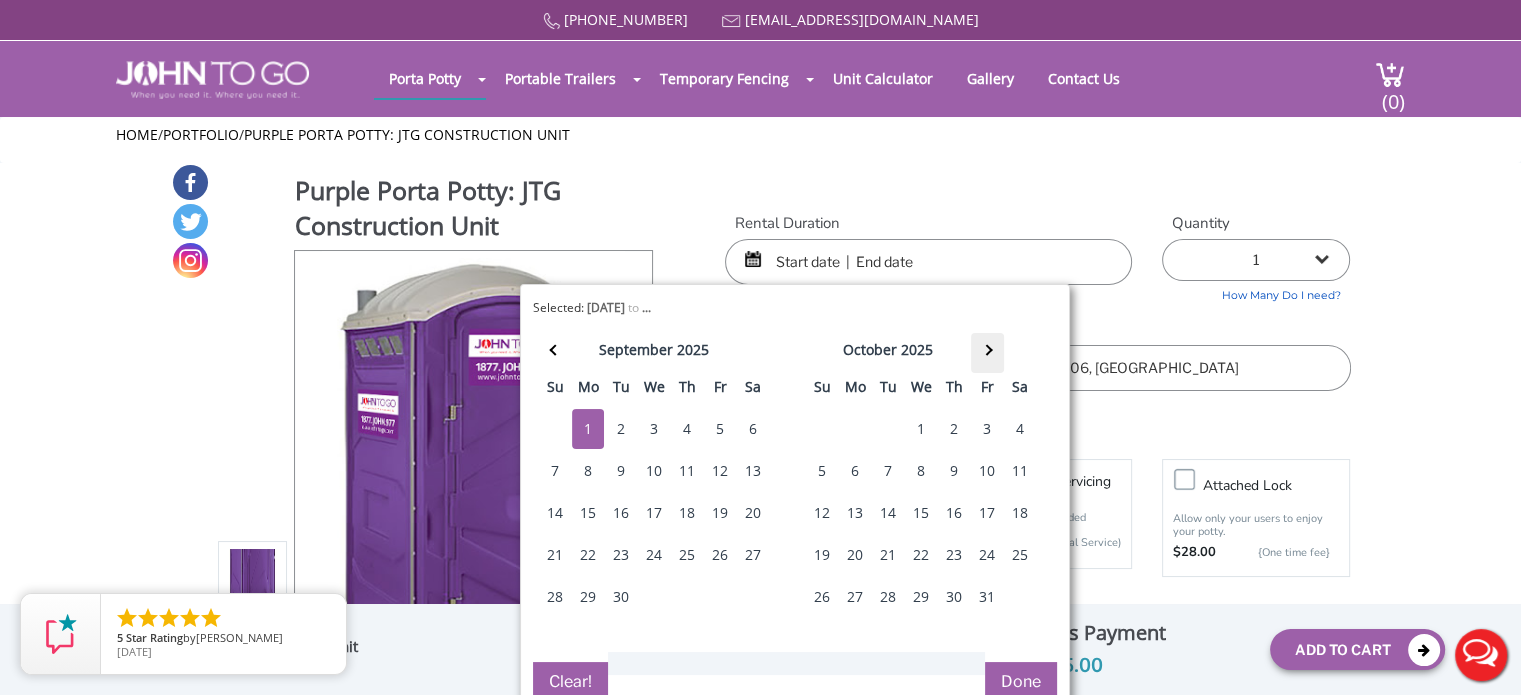 click at bounding box center (987, 353) 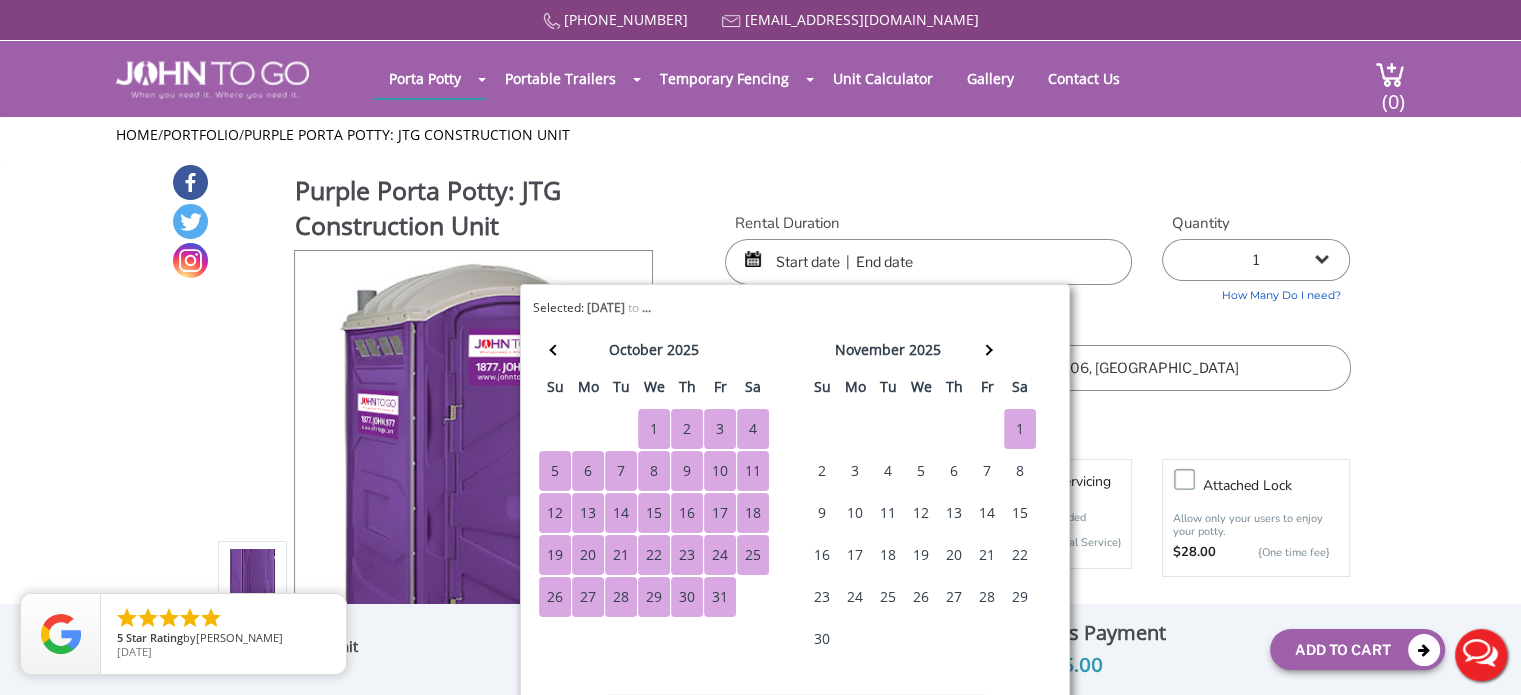 click on "1" at bounding box center (1020, 429) 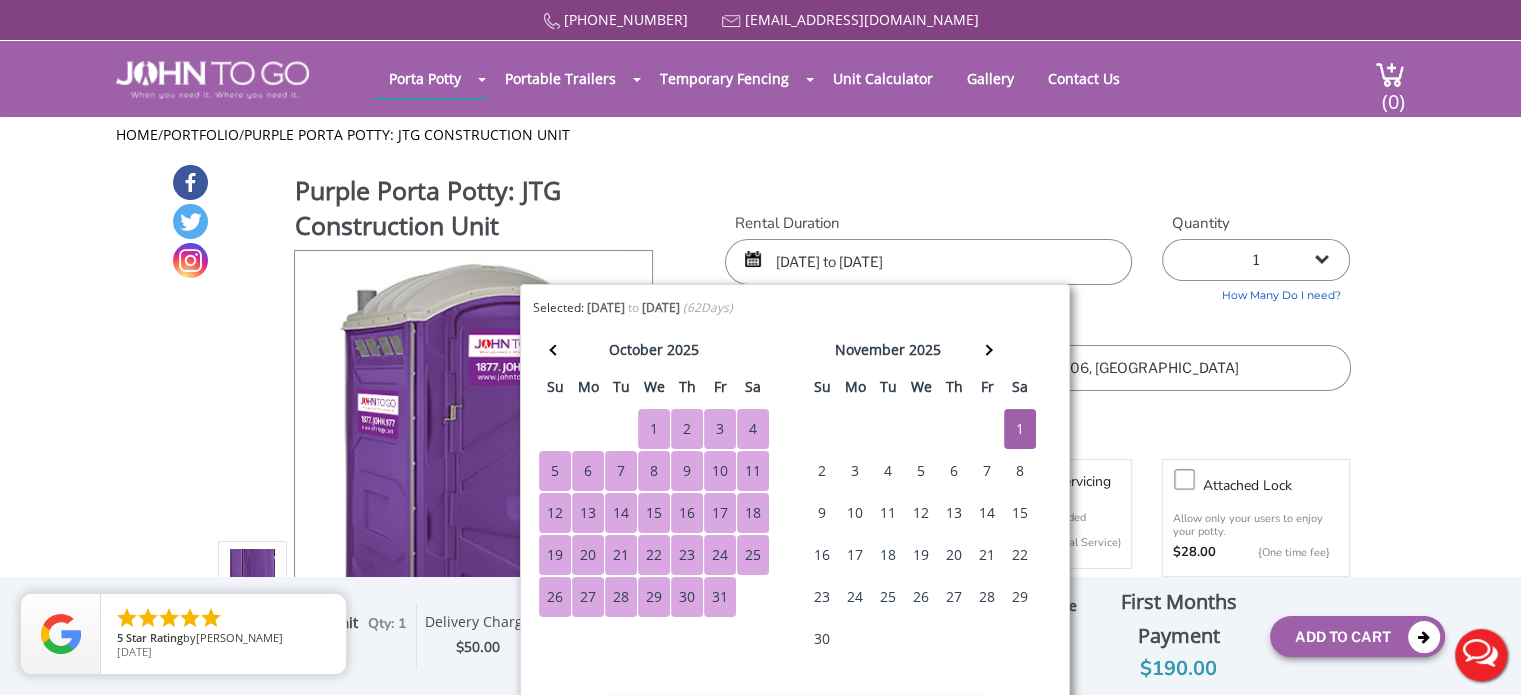 click on "Purple Porta Potty: JTG Construction Unit
View feature & specs
Download Pdf
Product PDF
Addon PDF
Colors may vary
Rental Duration
09/01/2025 to 11/01/2025
Quantity
1
2 (5% discount)" at bounding box center (761, 472) 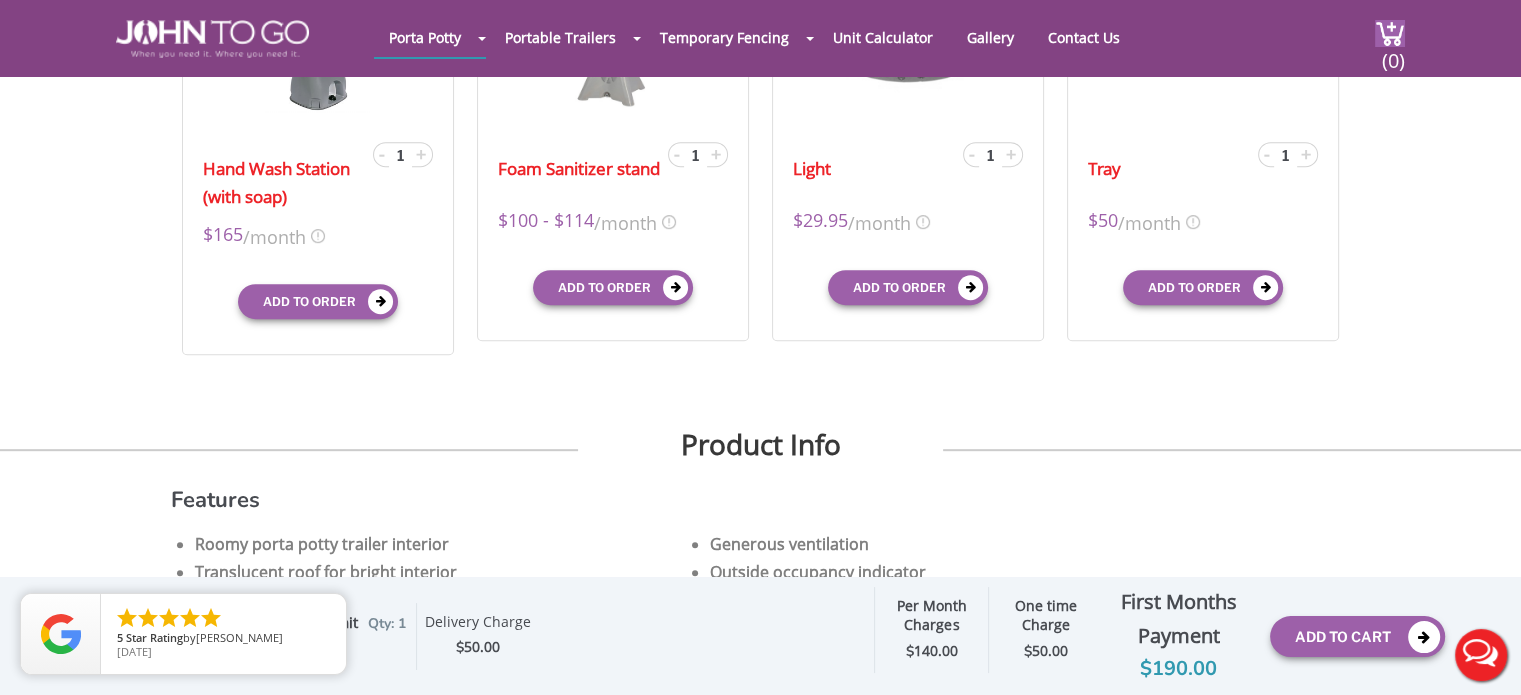 scroll, scrollTop: 568, scrollLeft: 0, axis: vertical 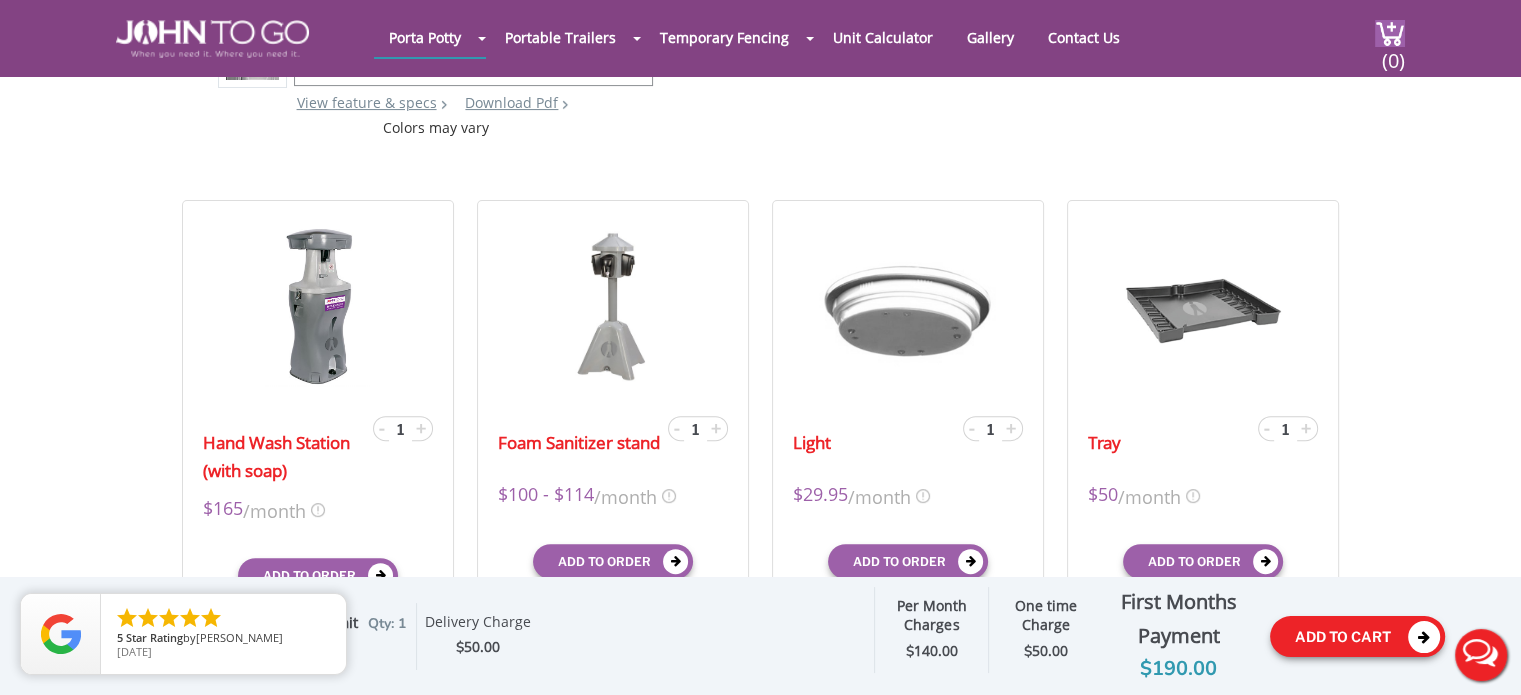 click on "Add To Cart" at bounding box center (1357, 636) 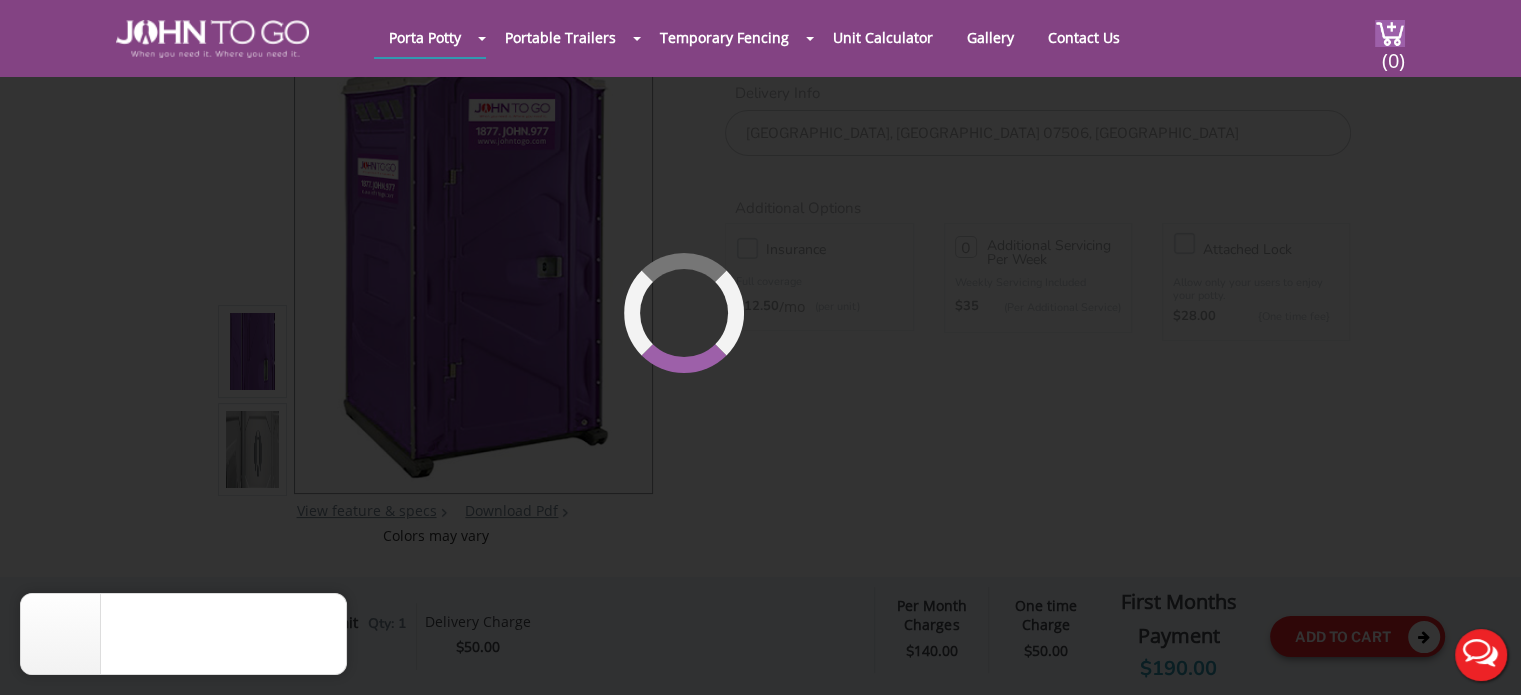 scroll, scrollTop: 136, scrollLeft: 0, axis: vertical 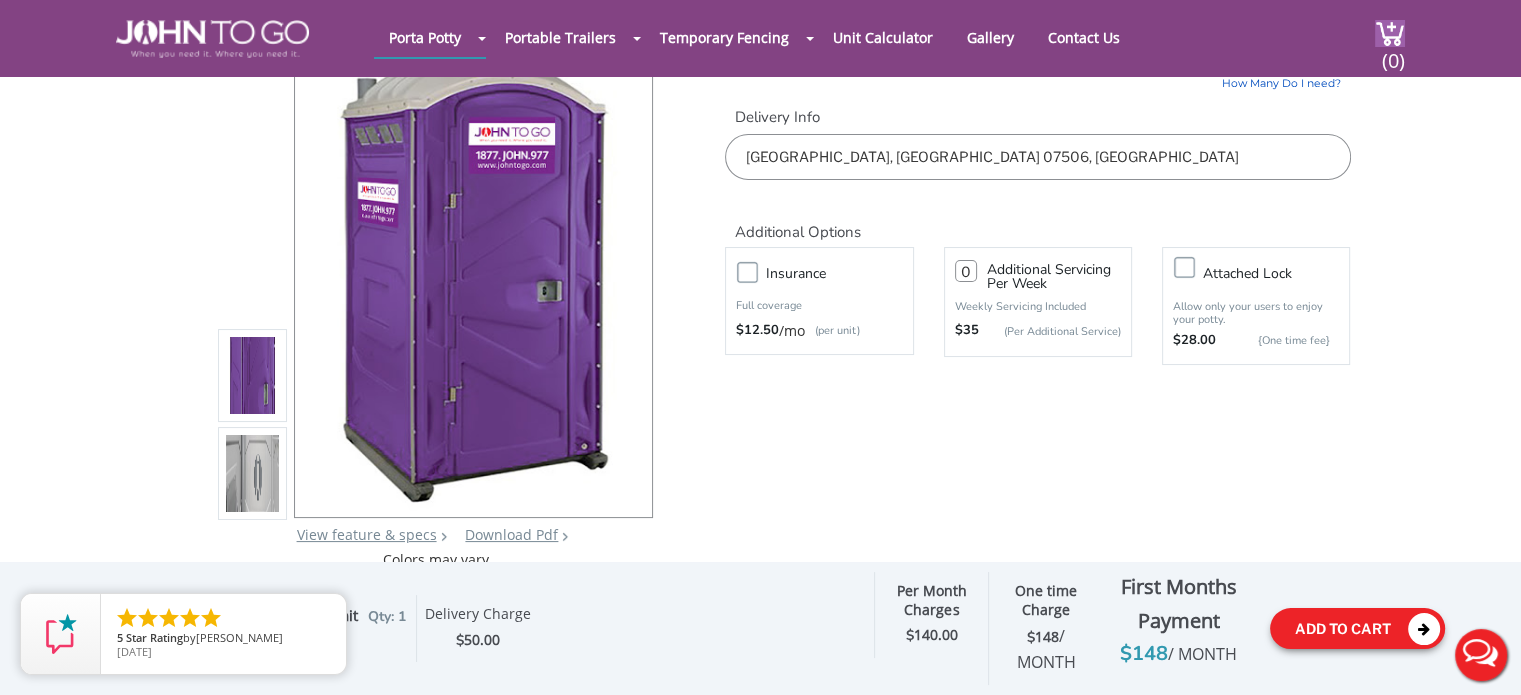 click on "Add To Cart" at bounding box center [1357, 628] 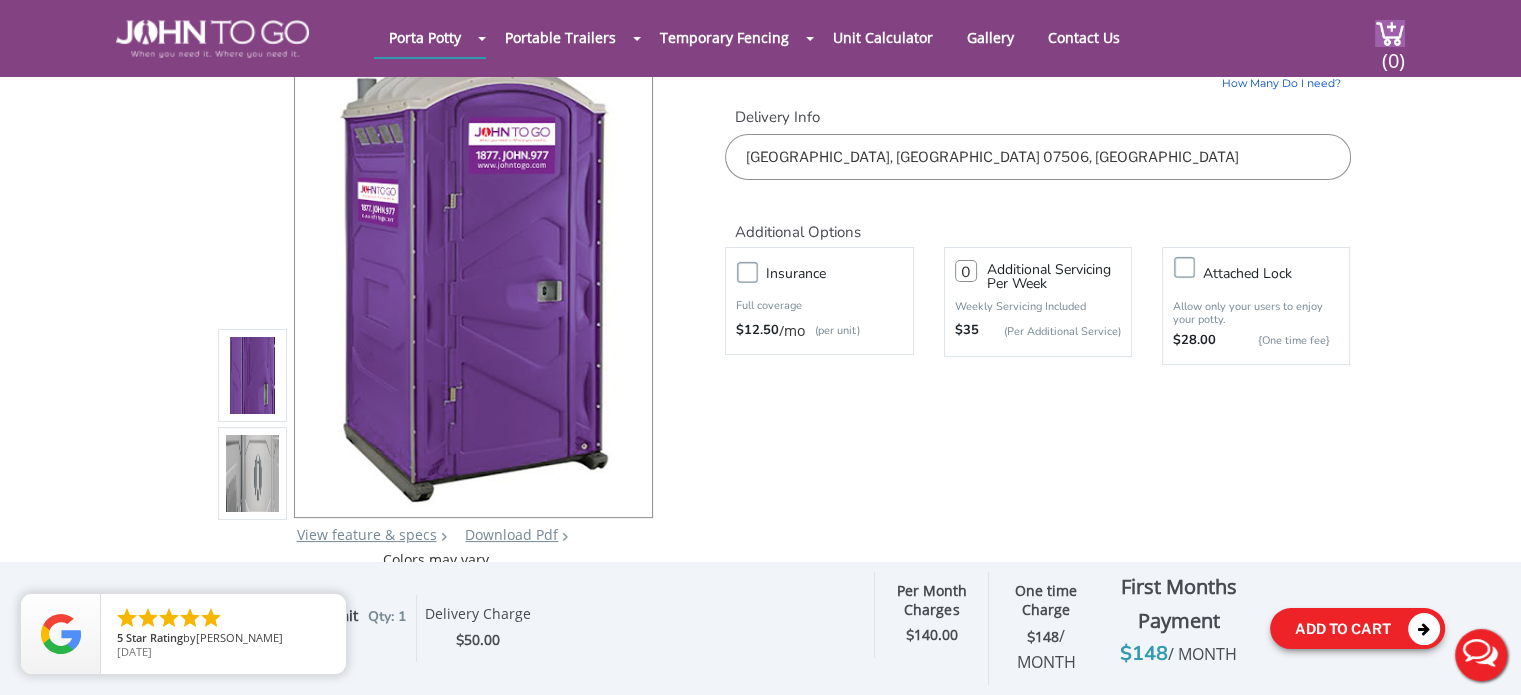 click at bounding box center [1424, 629] 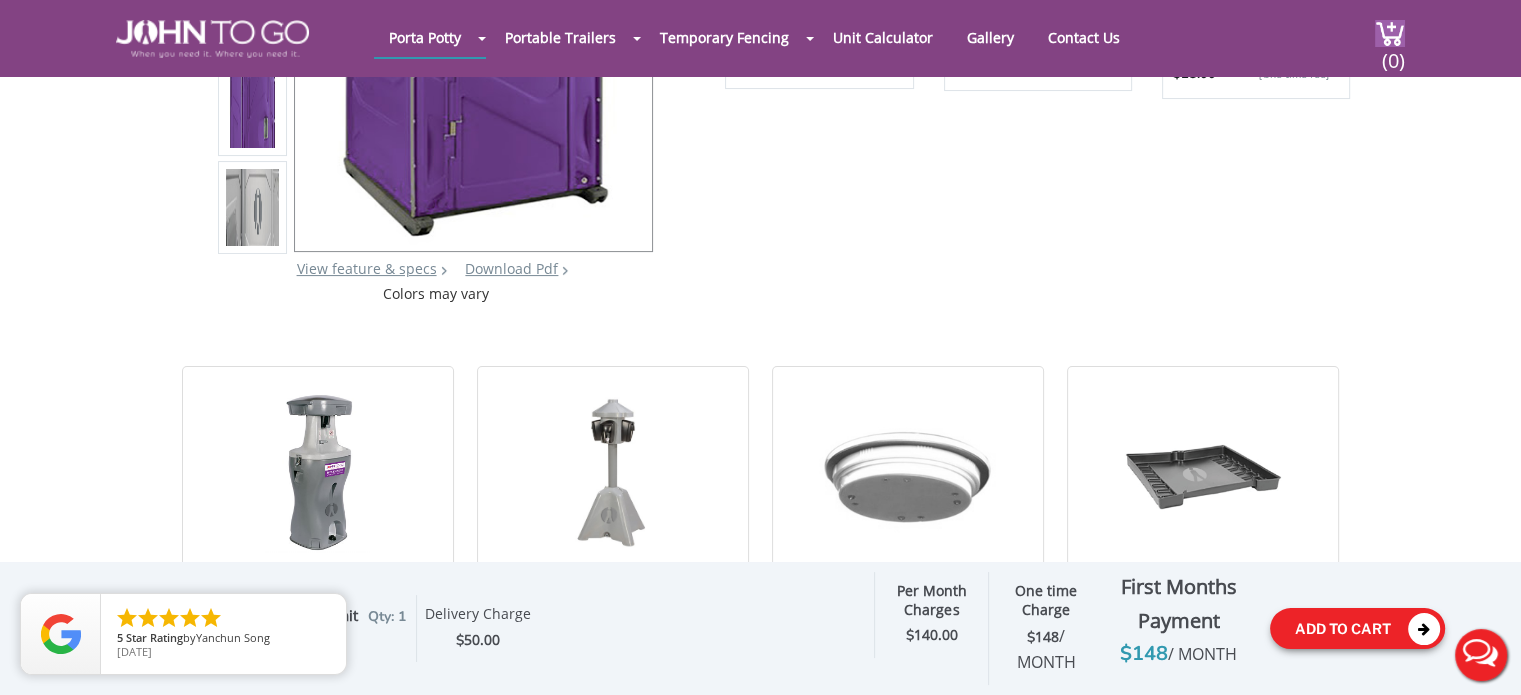 scroll, scrollTop: 436, scrollLeft: 0, axis: vertical 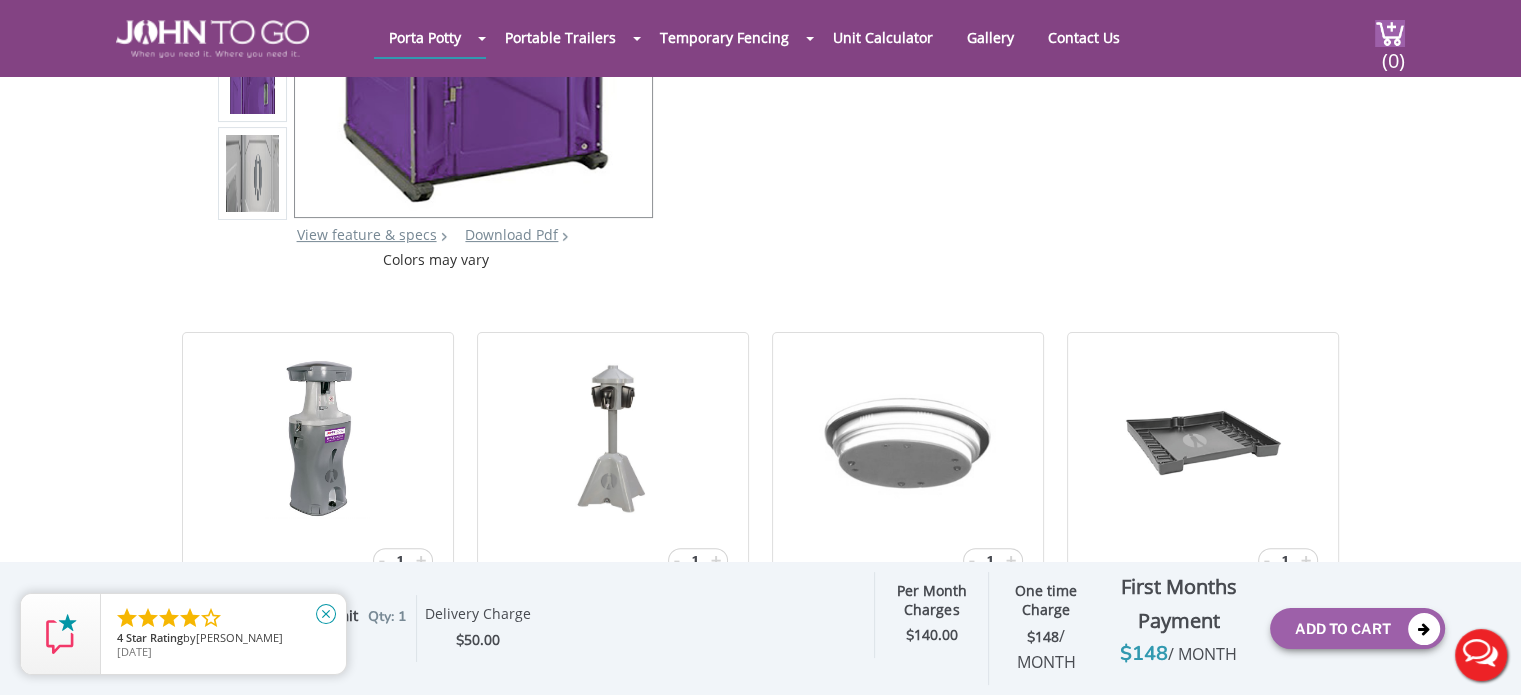 click on "close" at bounding box center (326, 614) 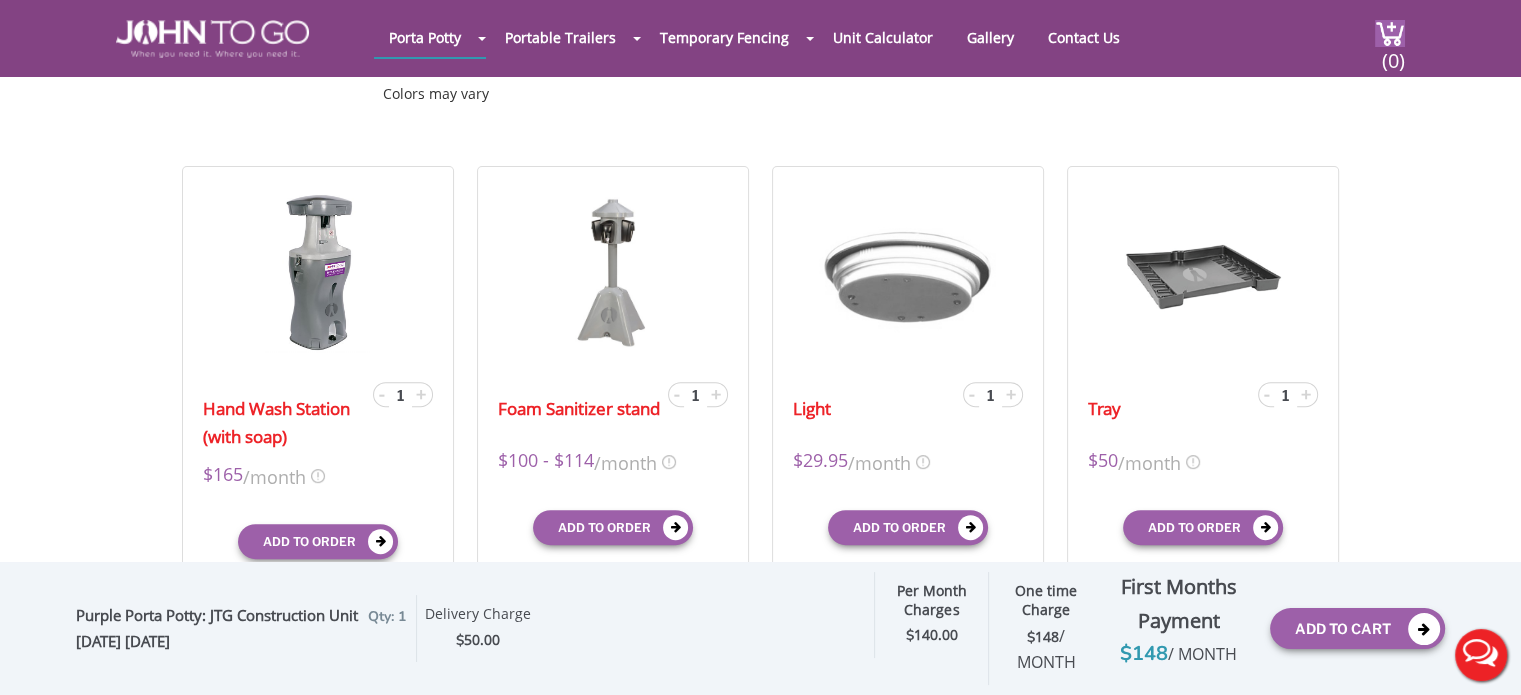 scroll, scrollTop: 636, scrollLeft: 0, axis: vertical 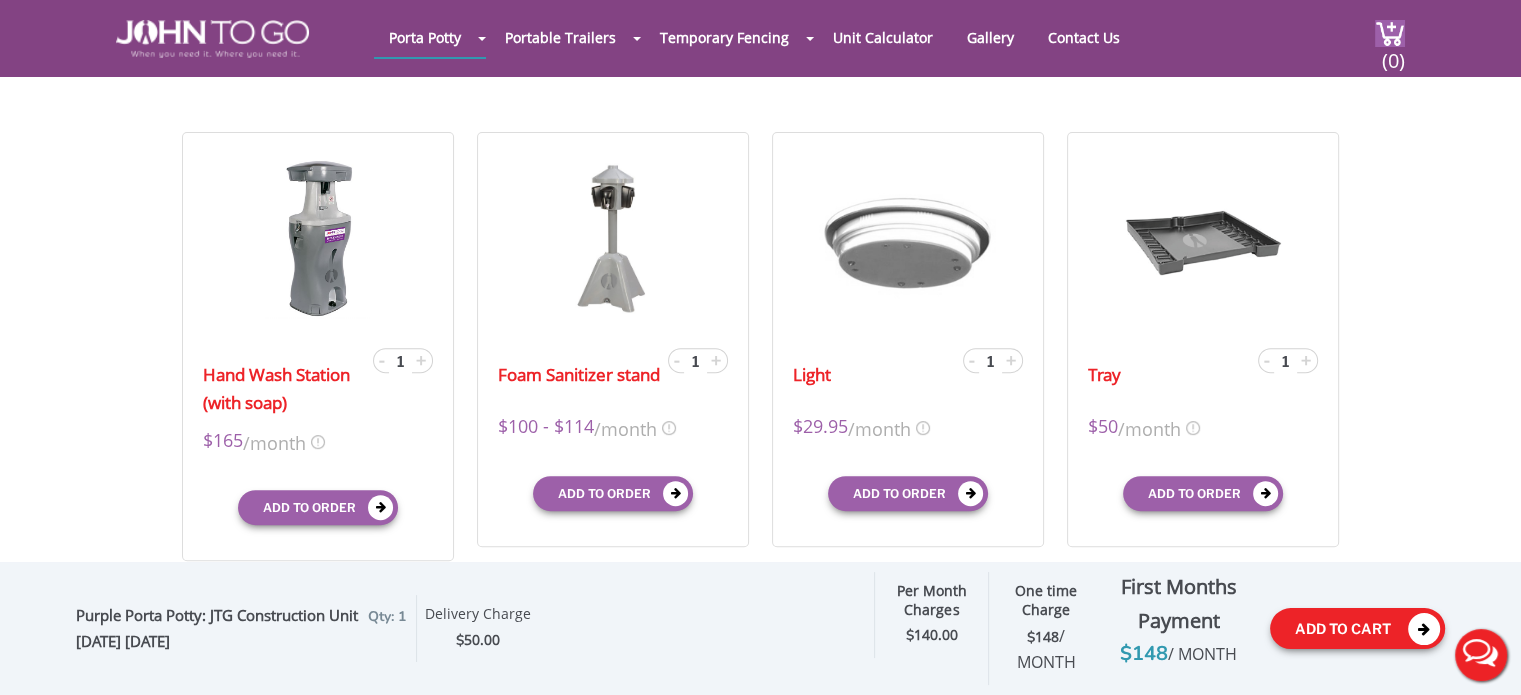 click at bounding box center (1424, 629) 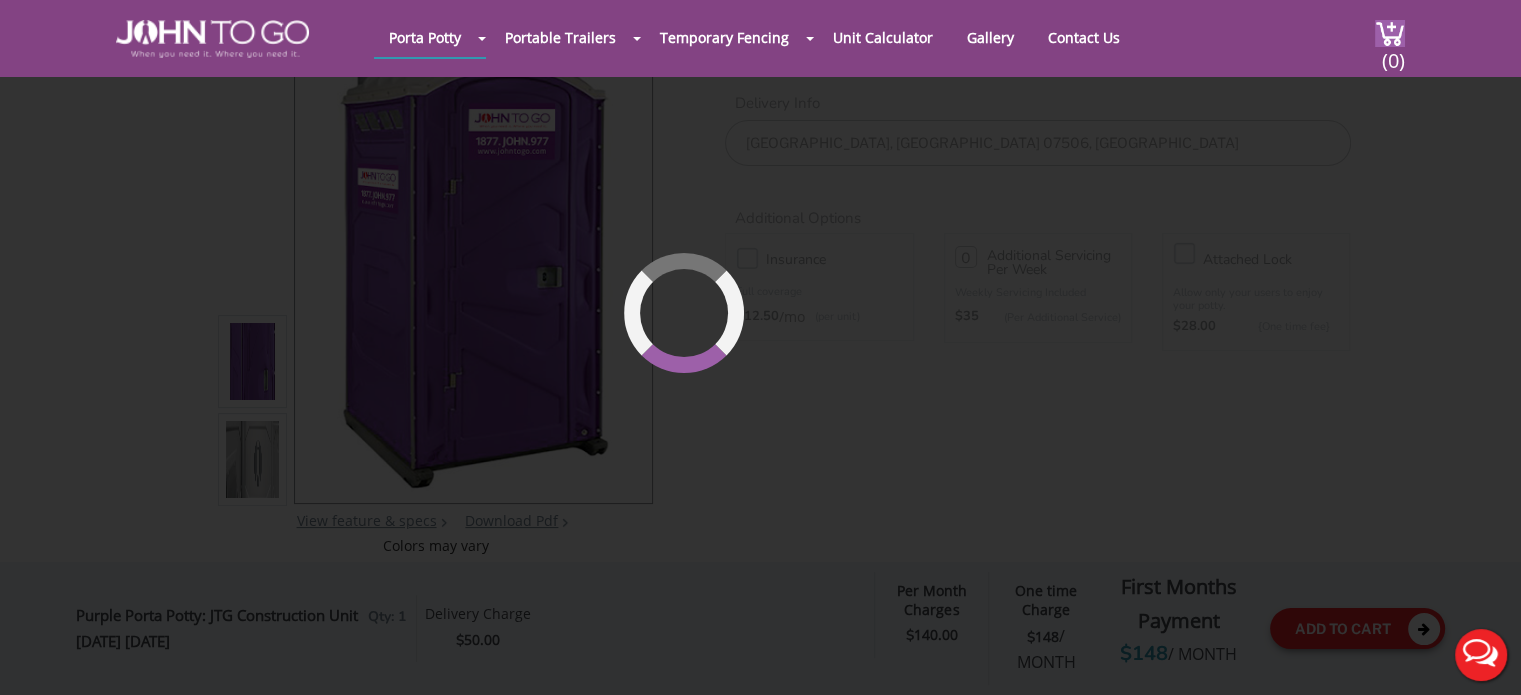 scroll, scrollTop: 136, scrollLeft: 0, axis: vertical 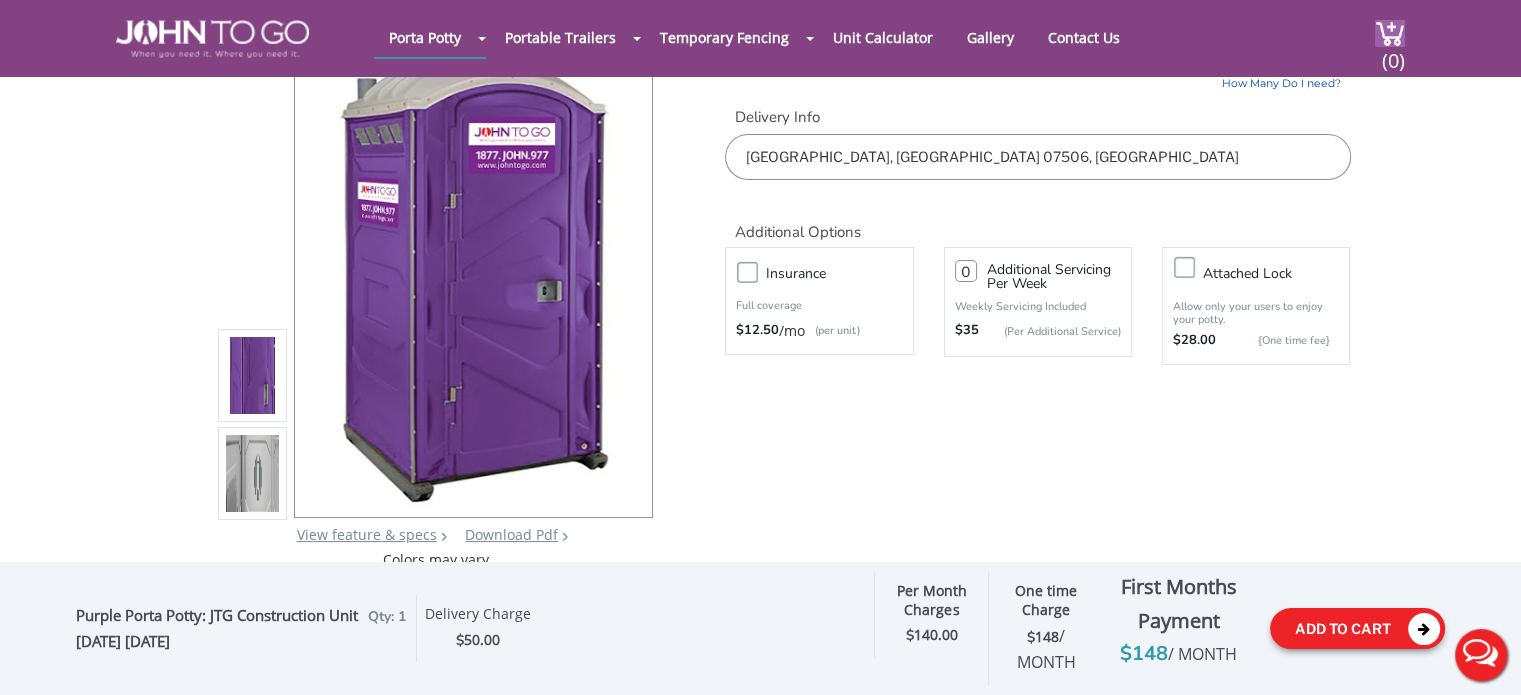 click on "Add To Cart" at bounding box center [1357, 628] 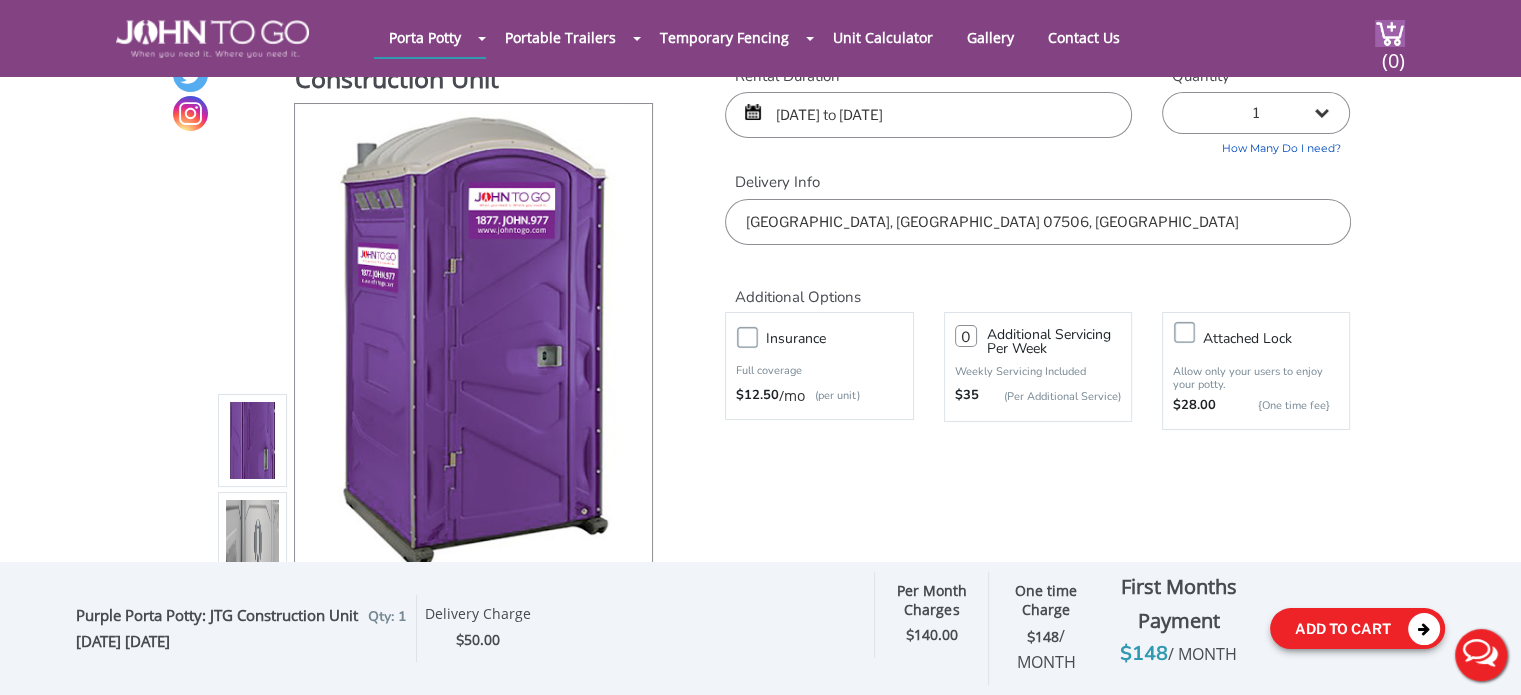 scroll, scrollTop: 36, scrollLeft: 0, axis: vertical 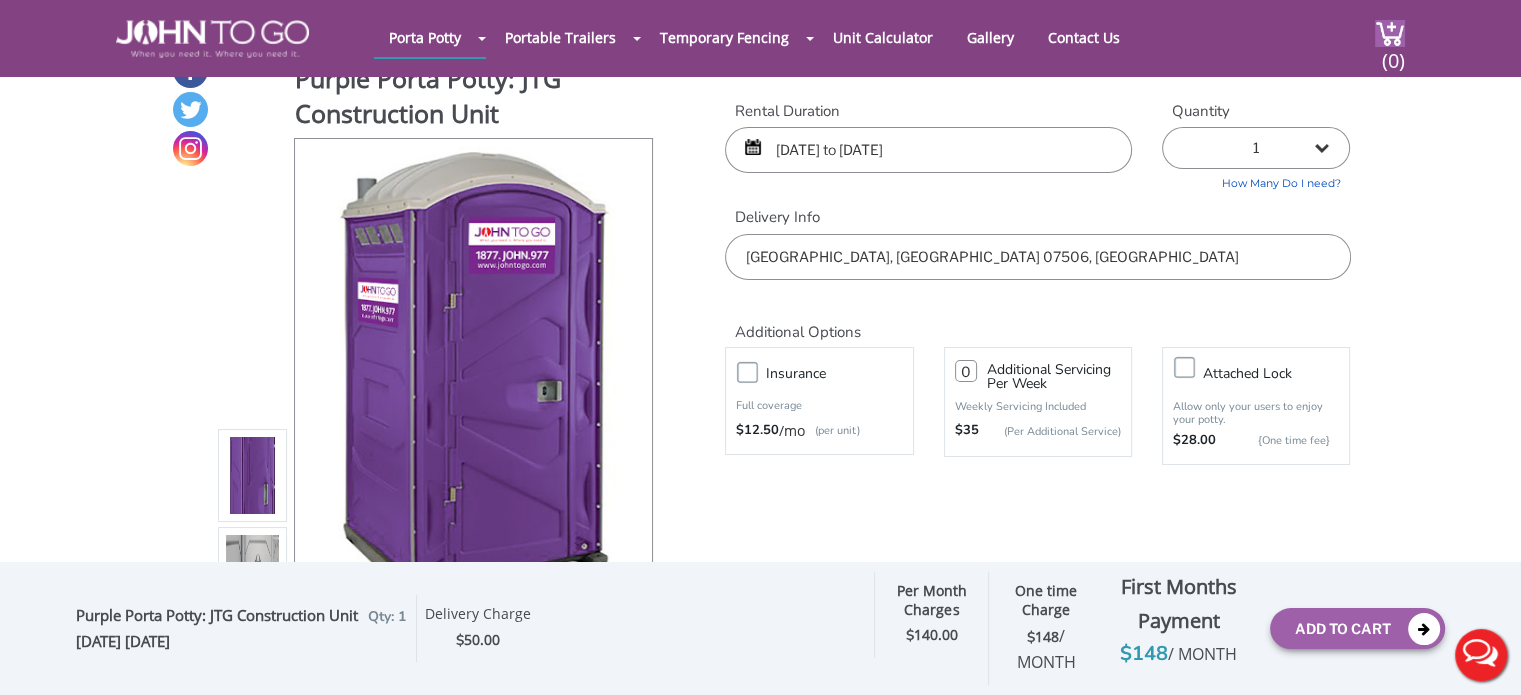 click on "Insurance" at bounding box center (839, 373) 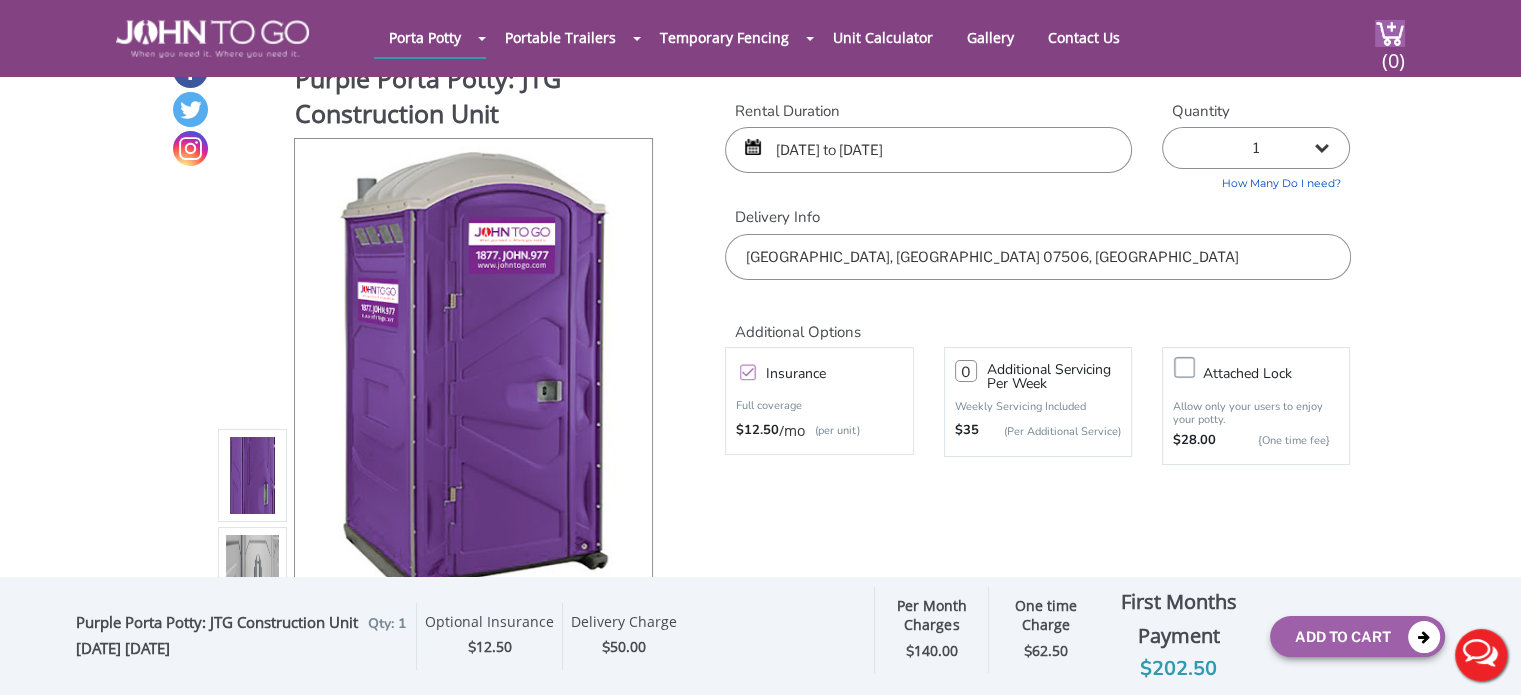 click on "Insurance" at bounding box center (839, 373) 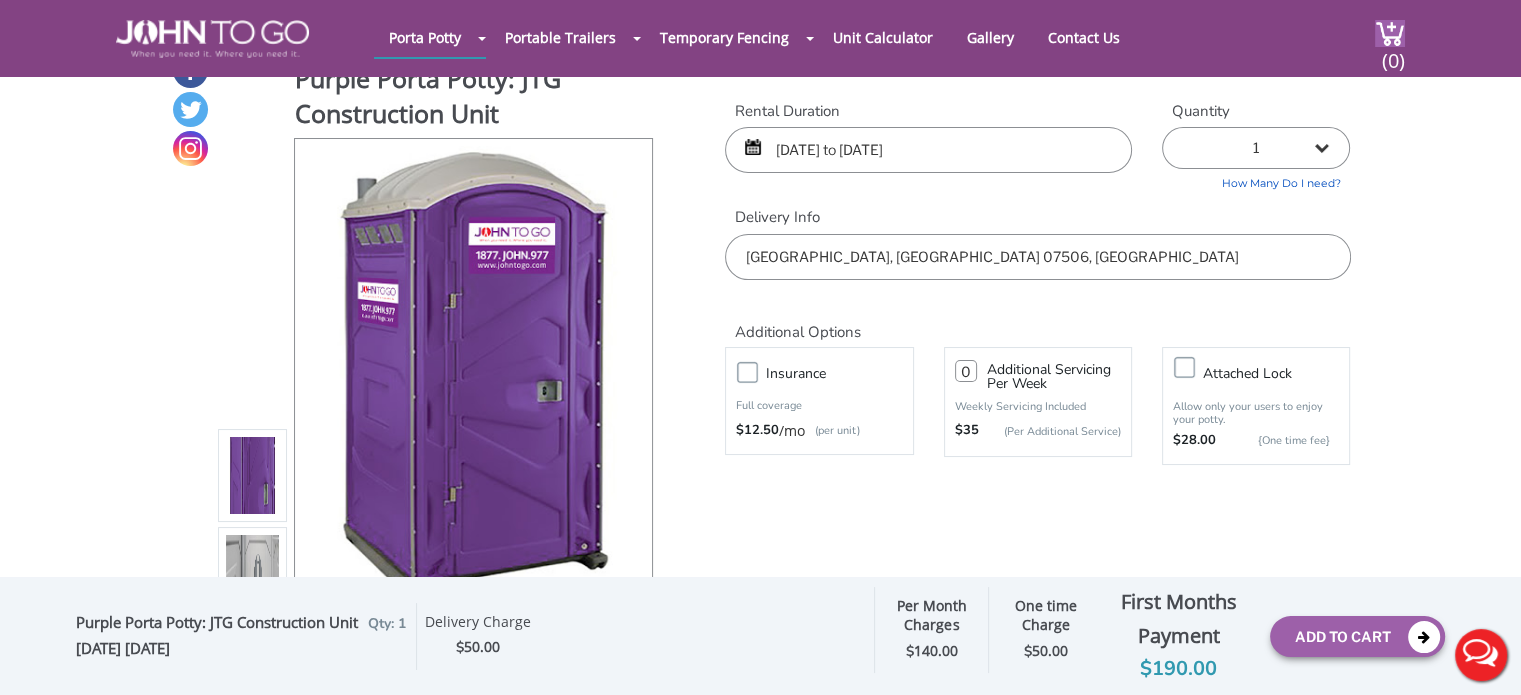 click on "Insurance" at bounding box center [839, 373] 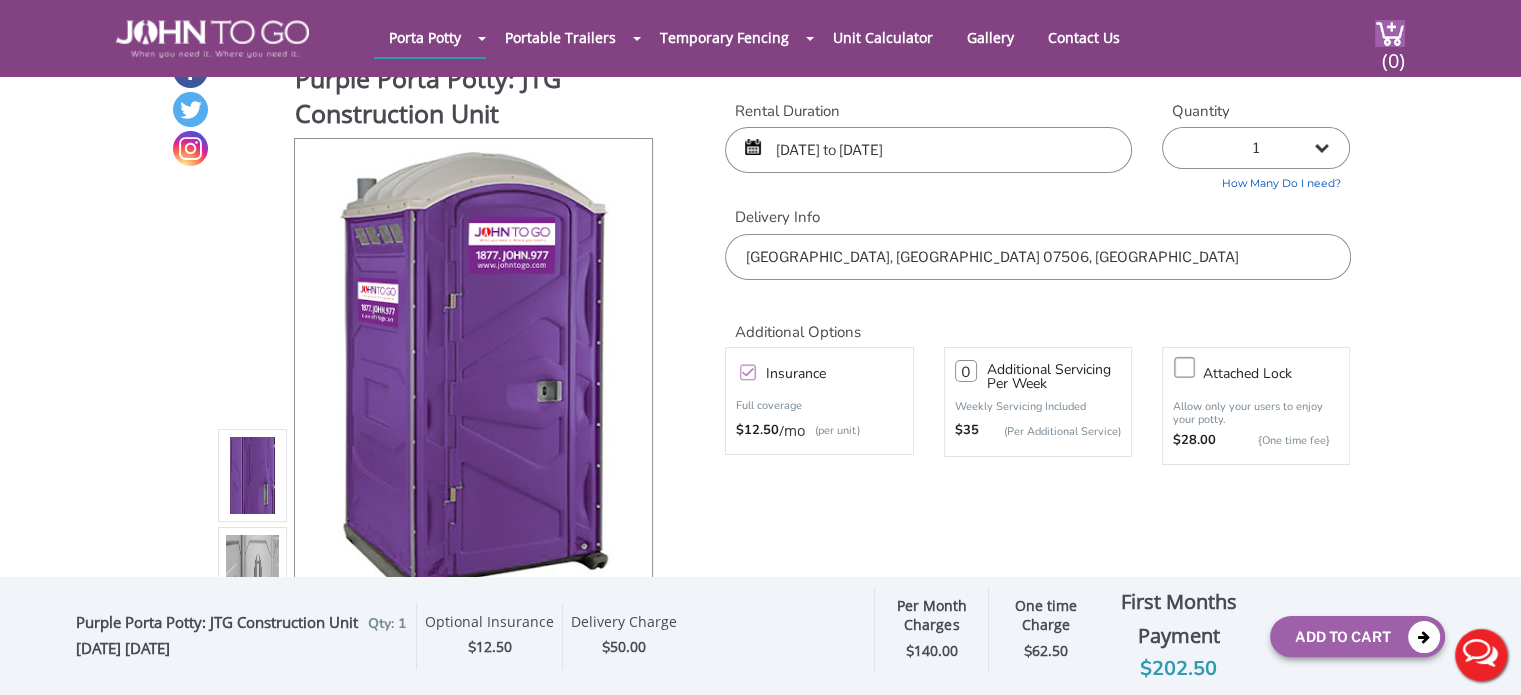 click on "Insurance" at bounding box center [839, 373] 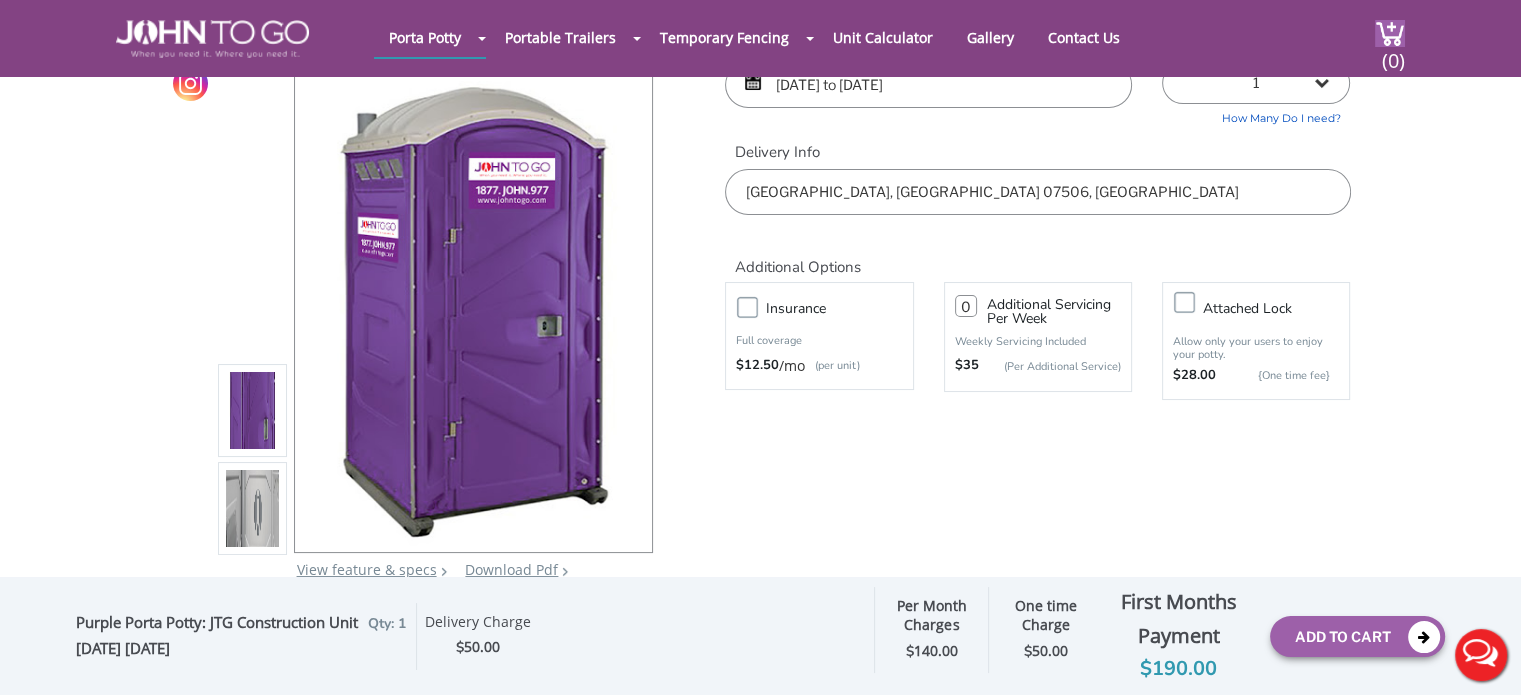scroll, scrollTop: 136, scrollLeft: 0, axis: vertical 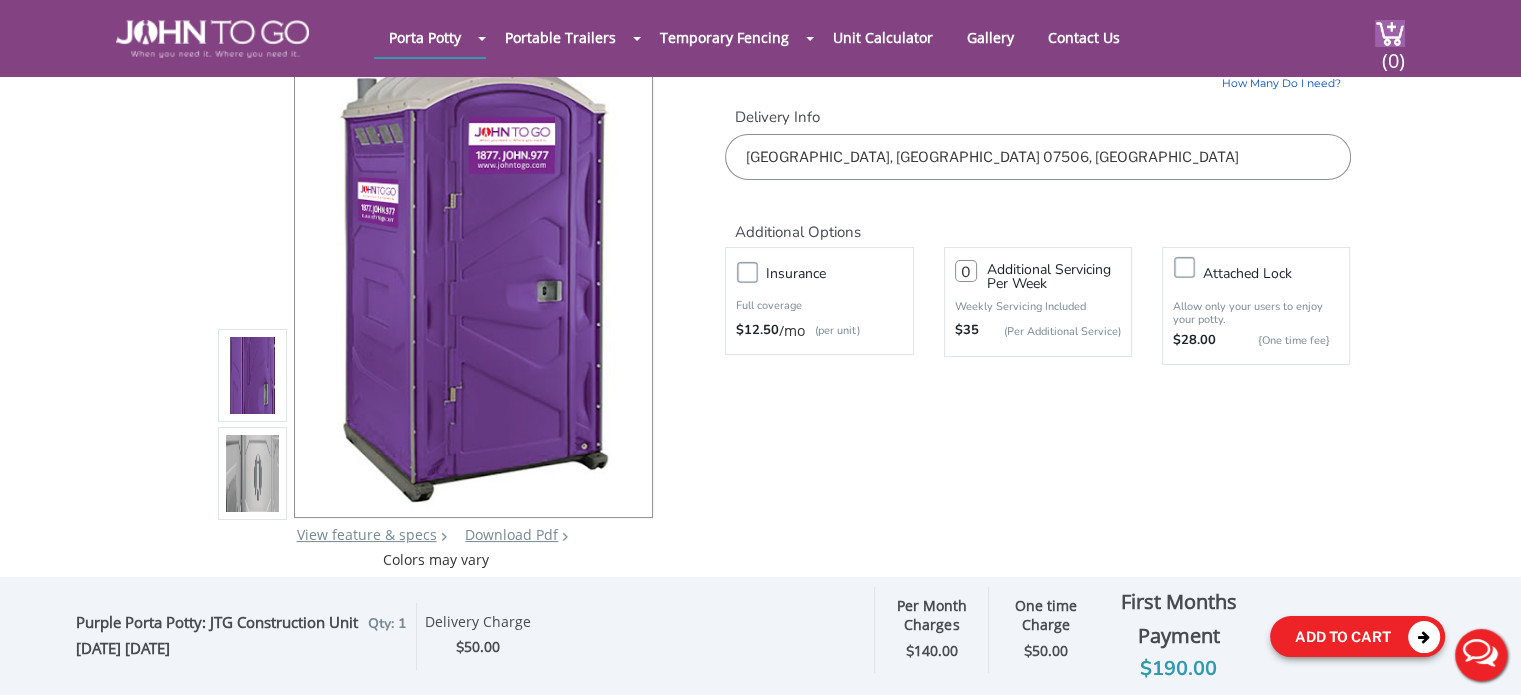 click on "Add To Cart" at bounding box center [1357, 636] 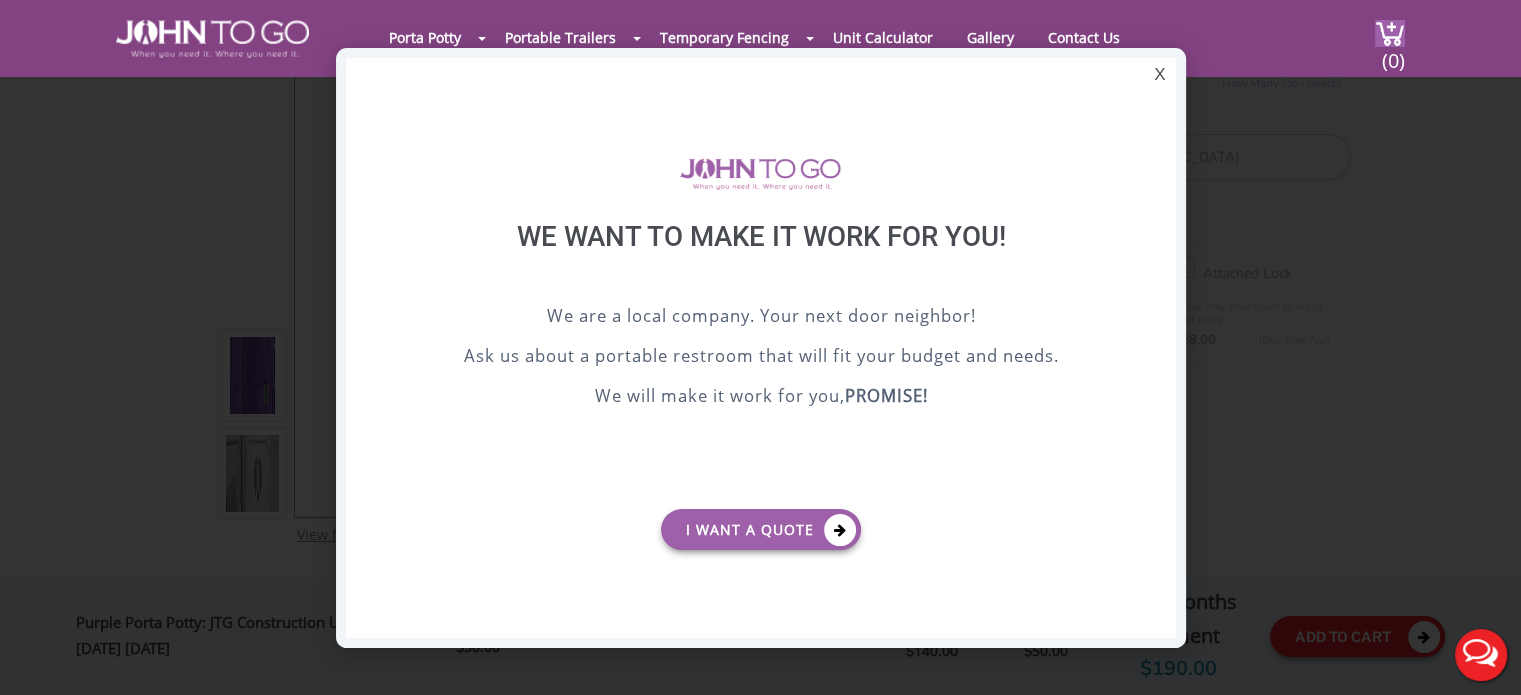 scroll, scrollTop: 0, scrollLeft: 0, axis: both 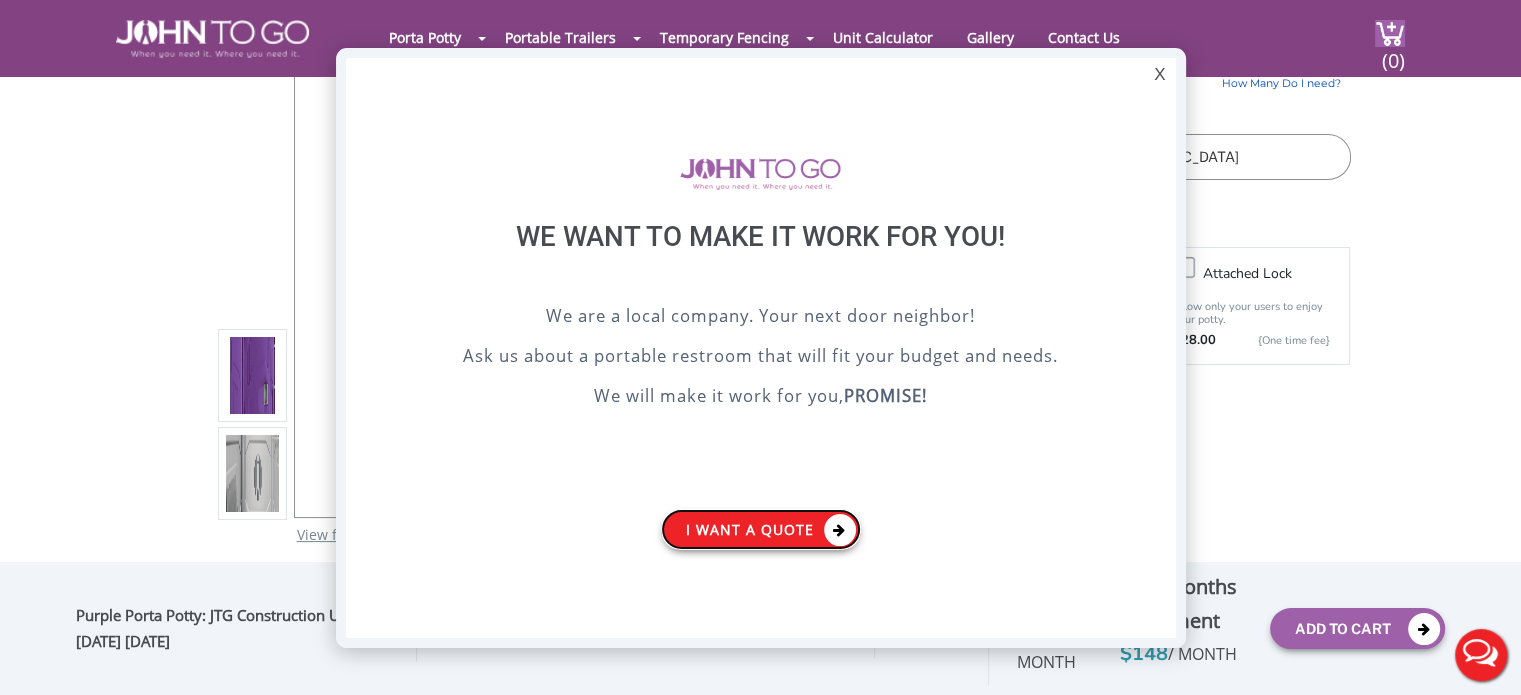 click at bounding box center (840, 530) 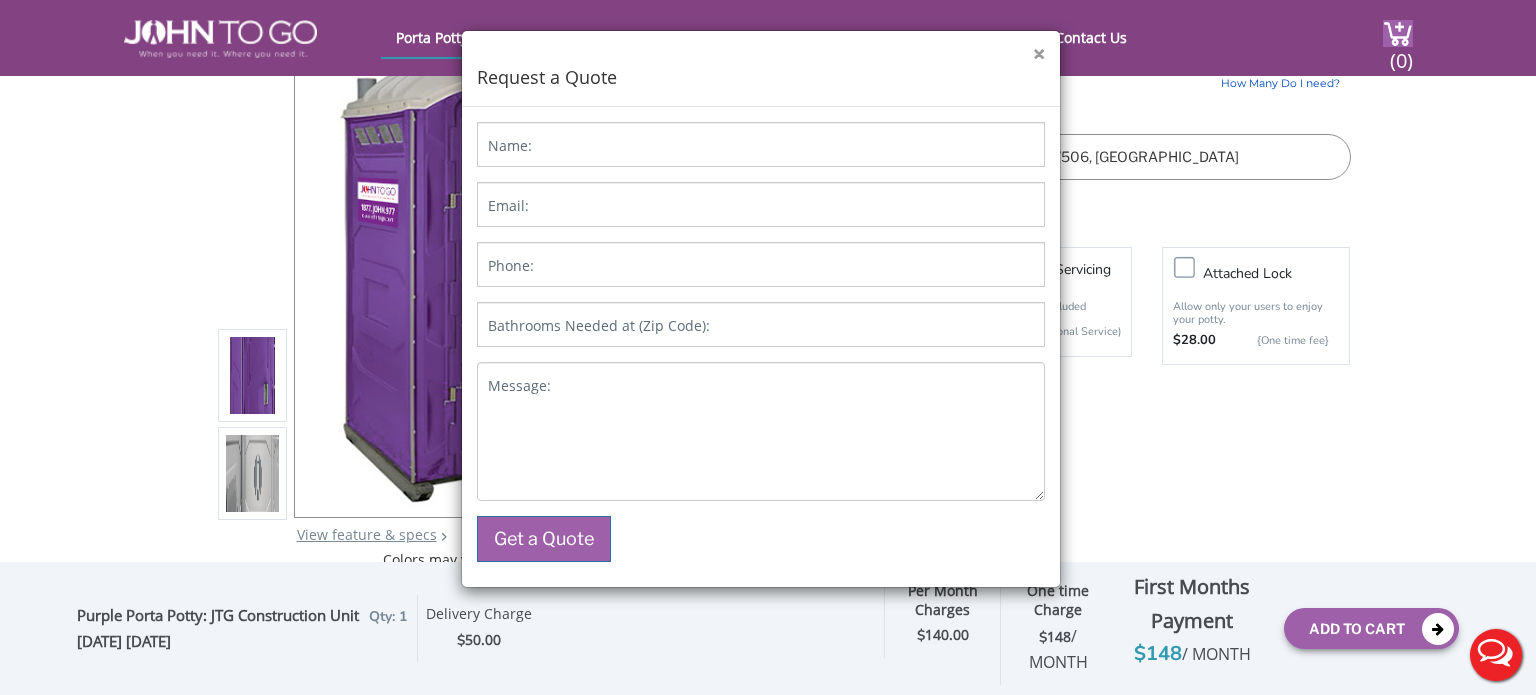 click on "×" at bounding box center (1039, 54) 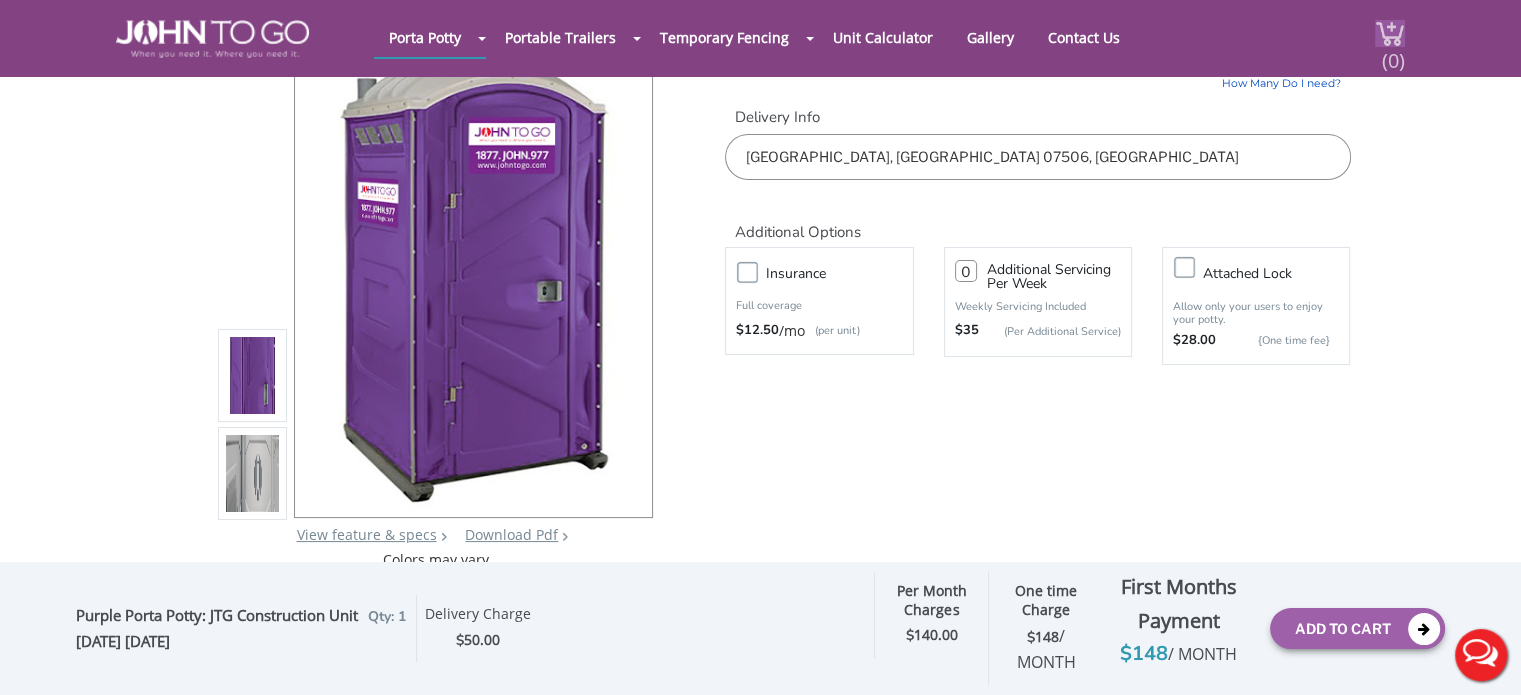 click on "(0)" at bounding box center (1393, 52) 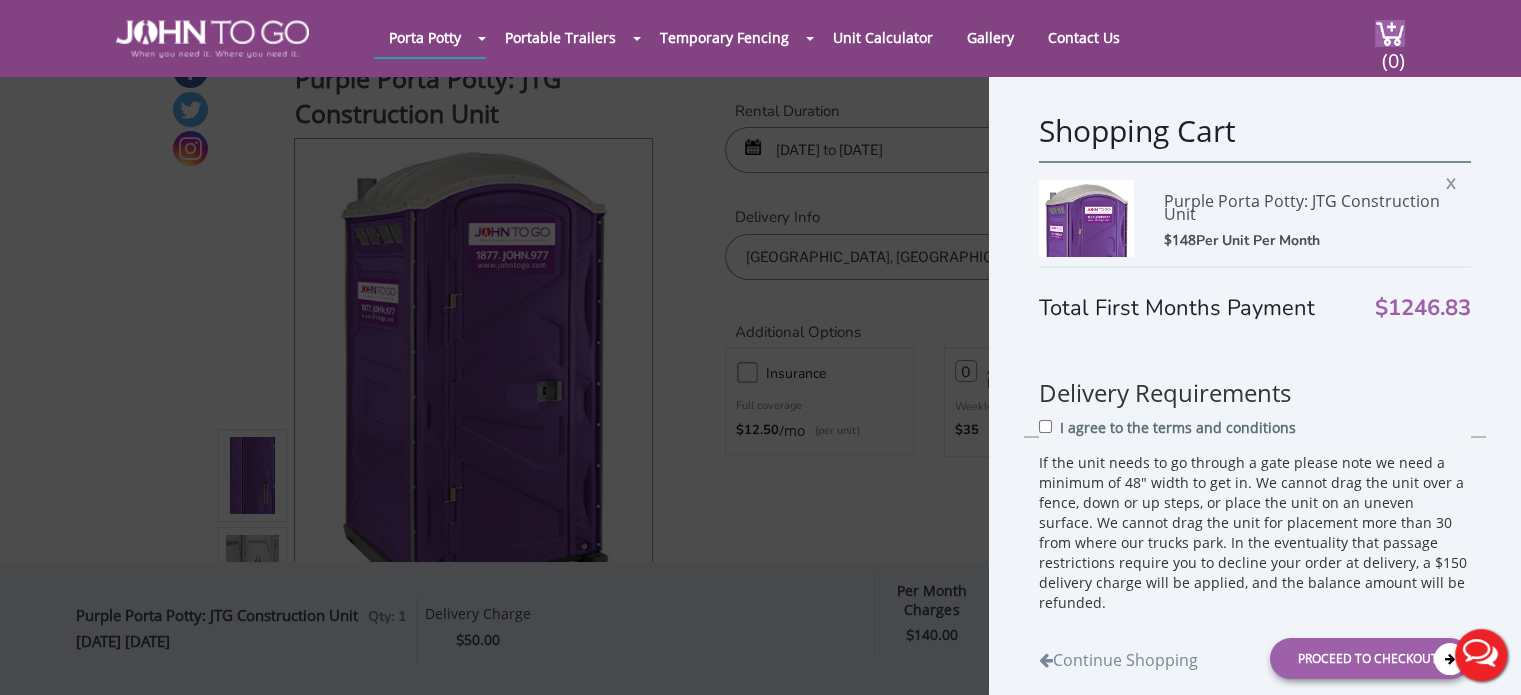 scroll, scrollTop: 0, scrollLeft: 0, axis: both 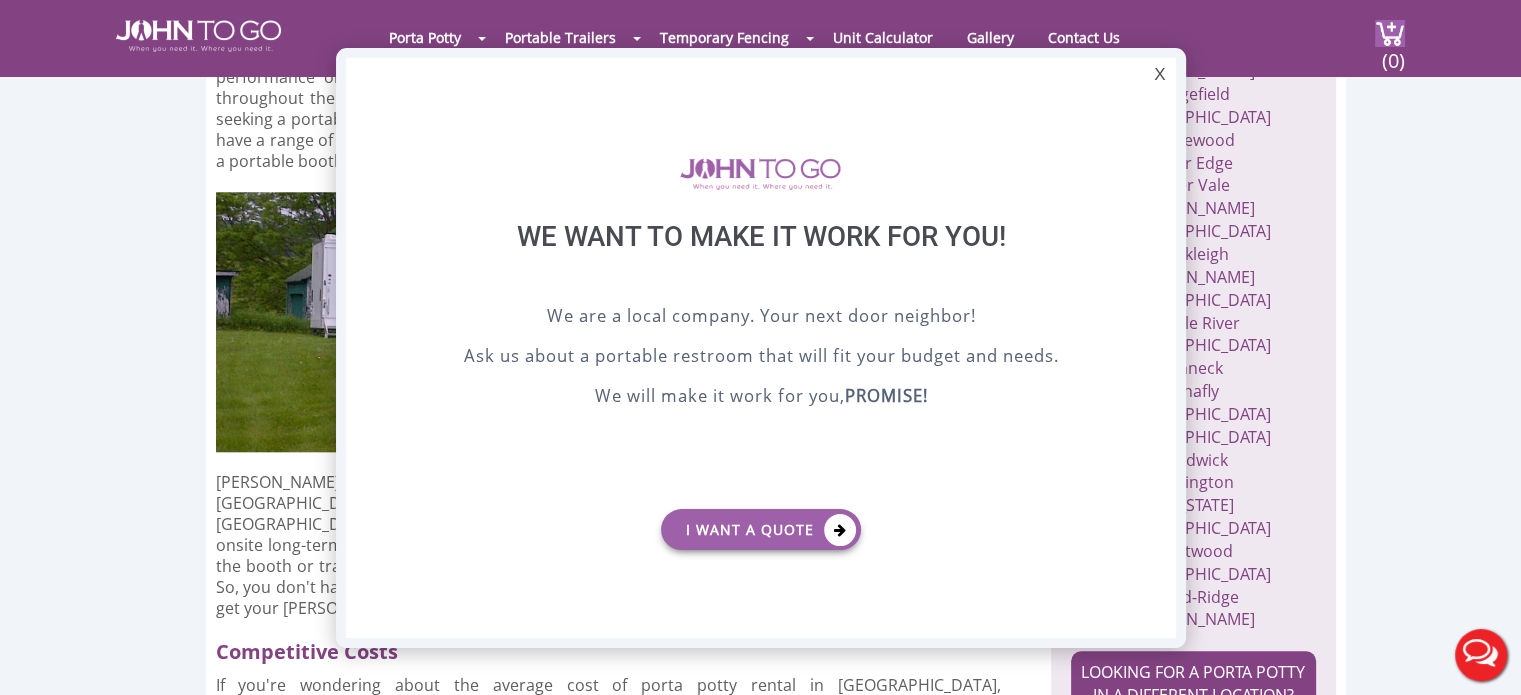 click at bounding box center [760, 347] 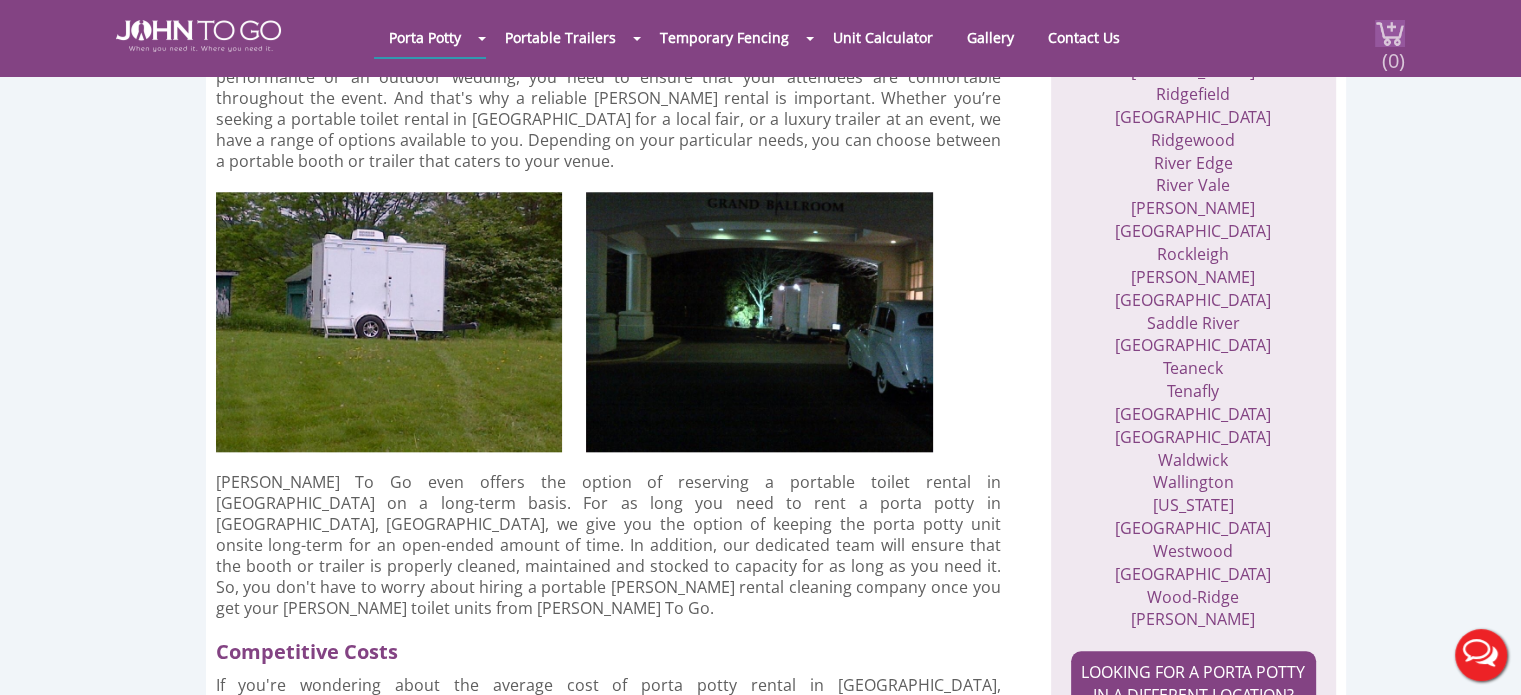 click at bounding box center [1390, 33] 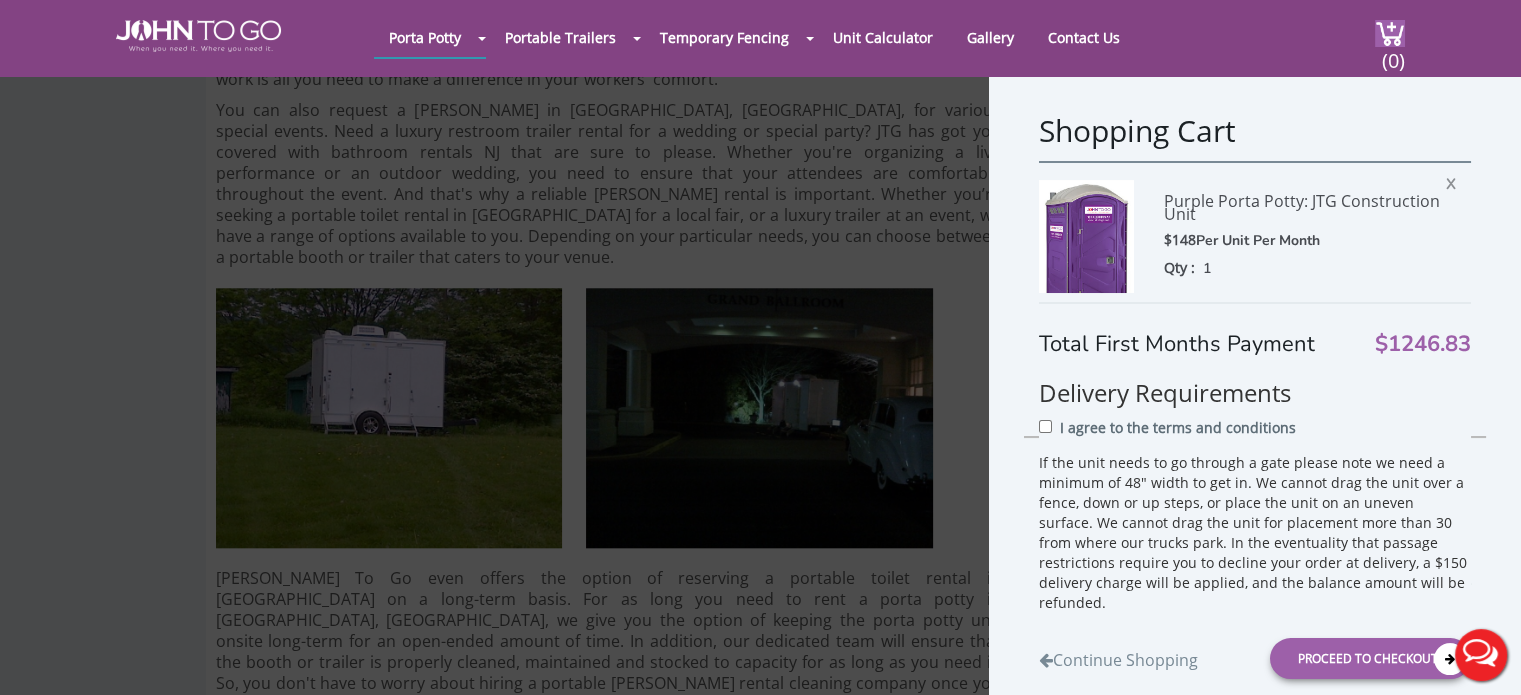 scroll, scrollTop: 1852, scrollLeft: 0, axis: vertical 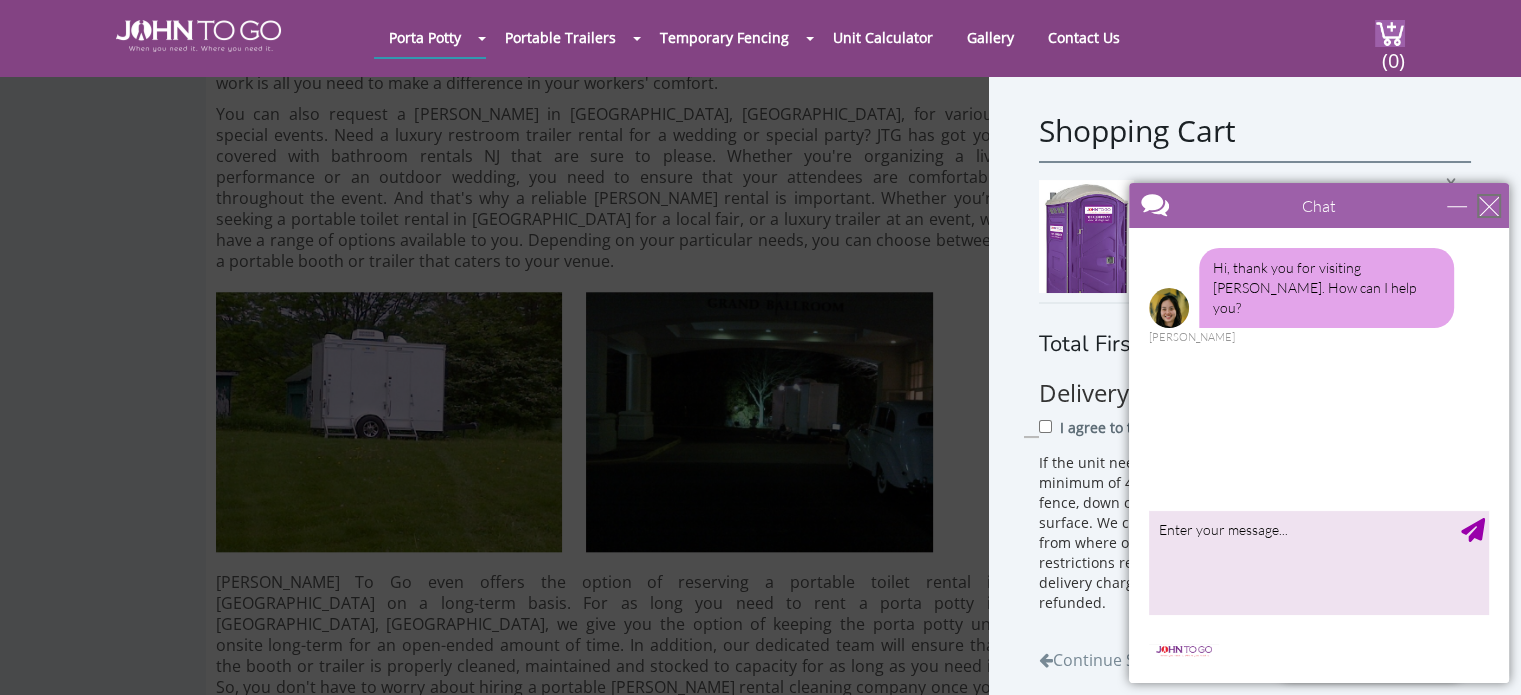 click at bounding box center (1489, 206) 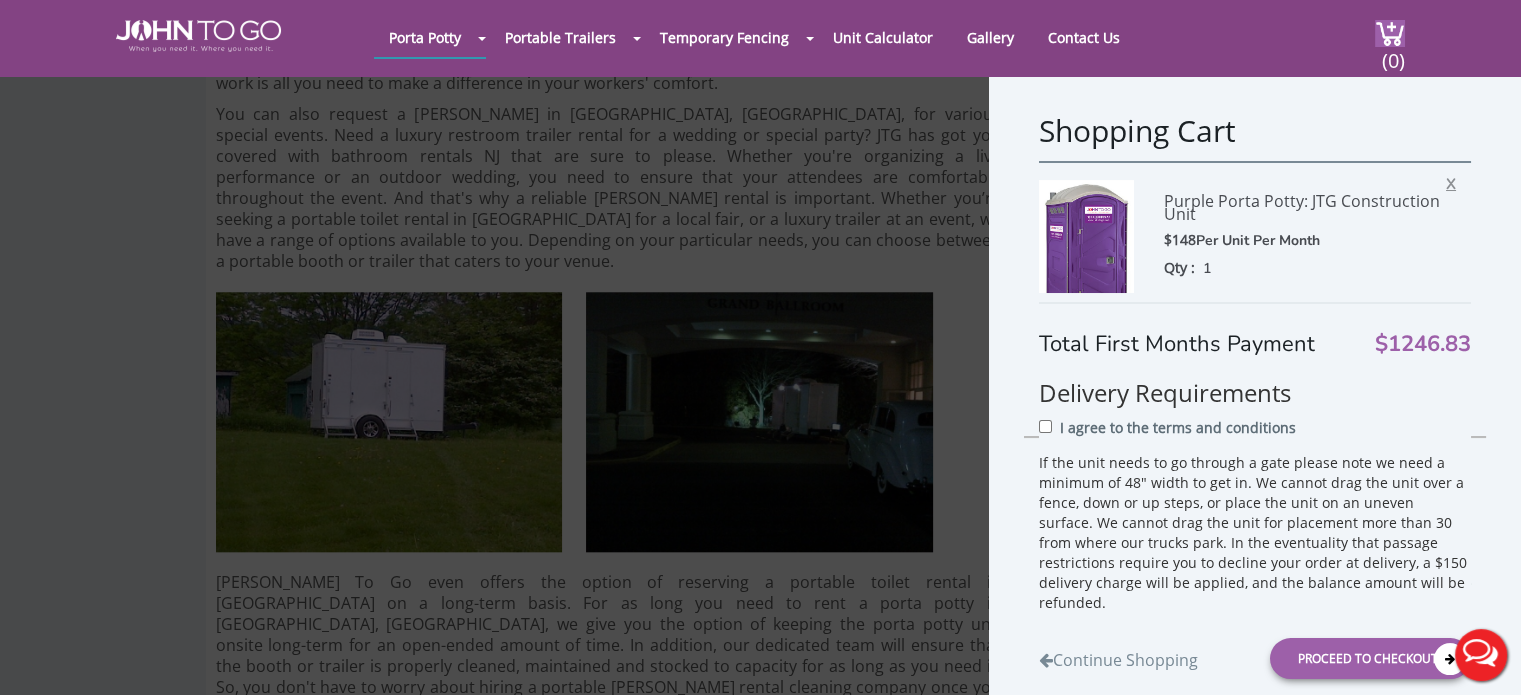 scroll, scrollTop: 0, scrollLeft: 0, axis: both 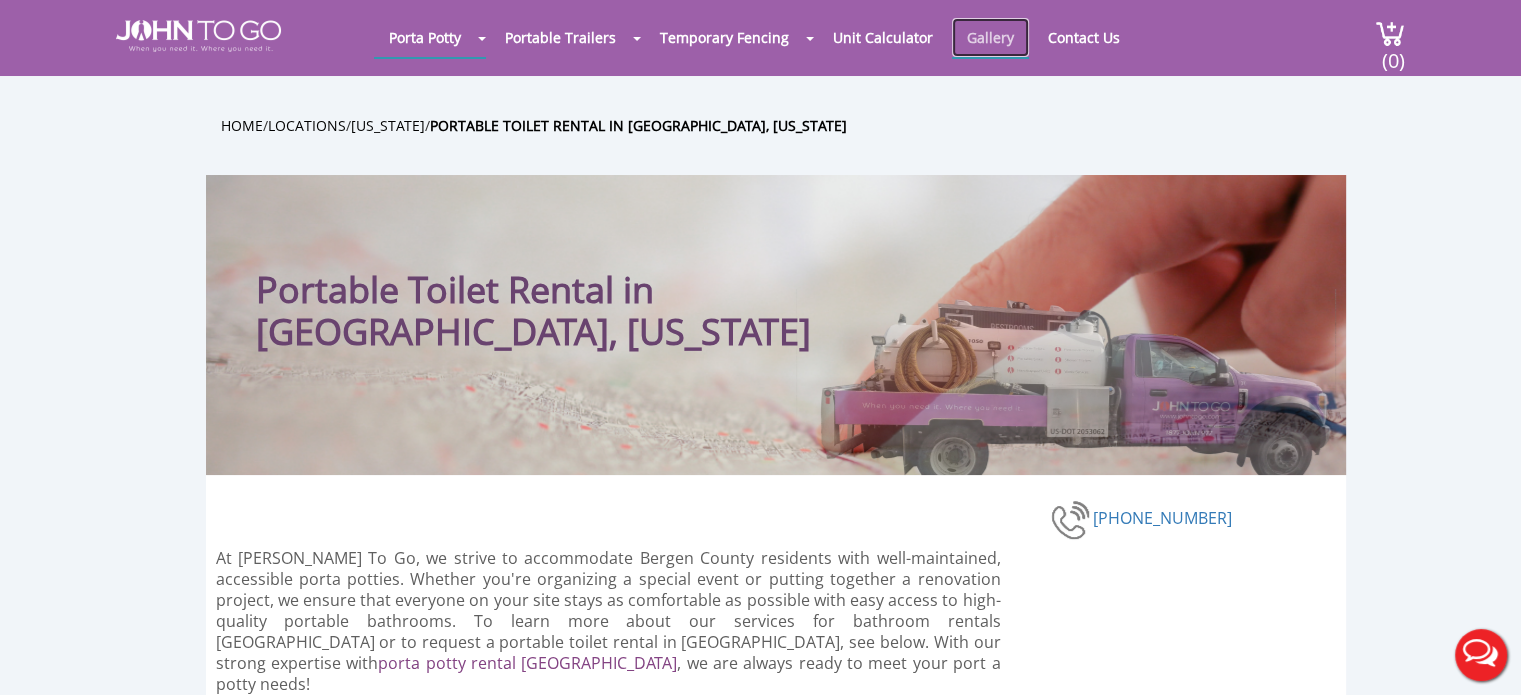 click on "Gallery" at bounding box center [990, 37] 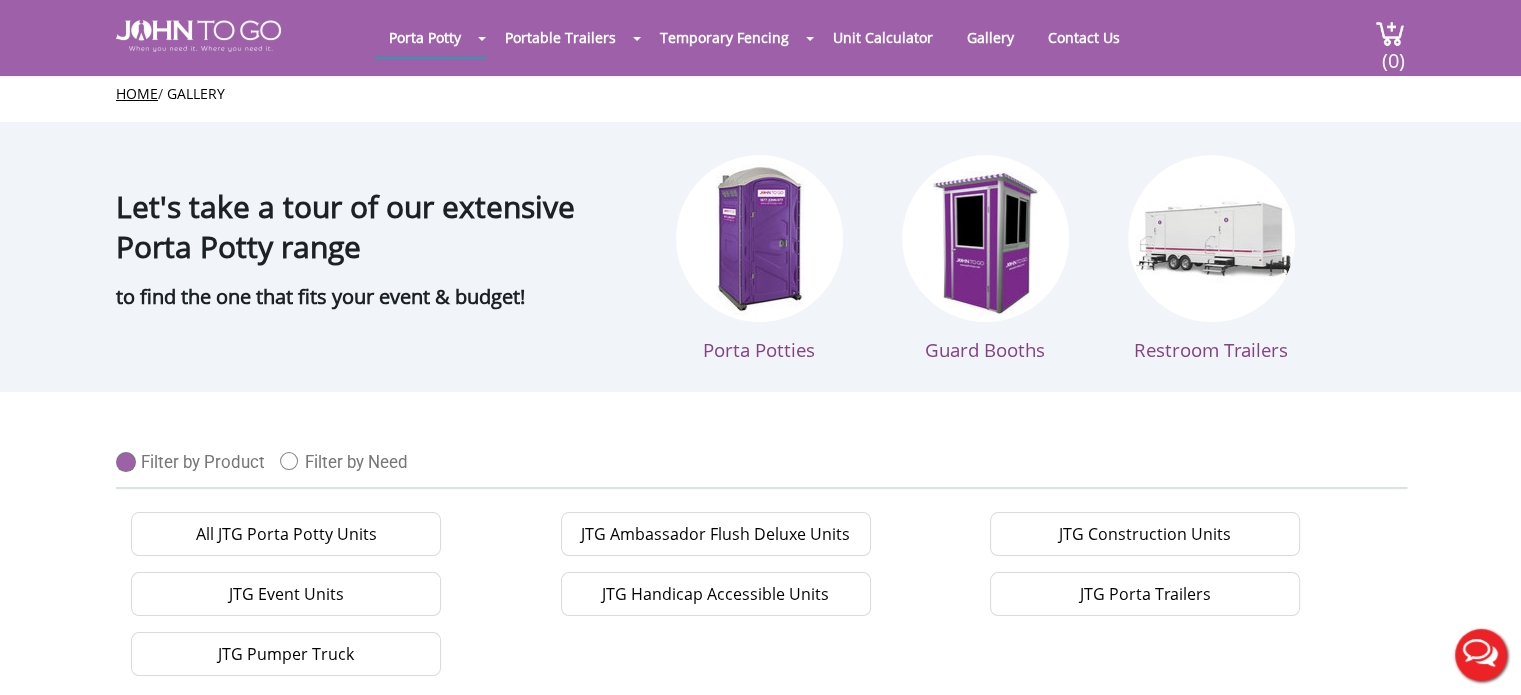 scroll, scrollTop: 166, scrollLeft: 0, axis: vertical 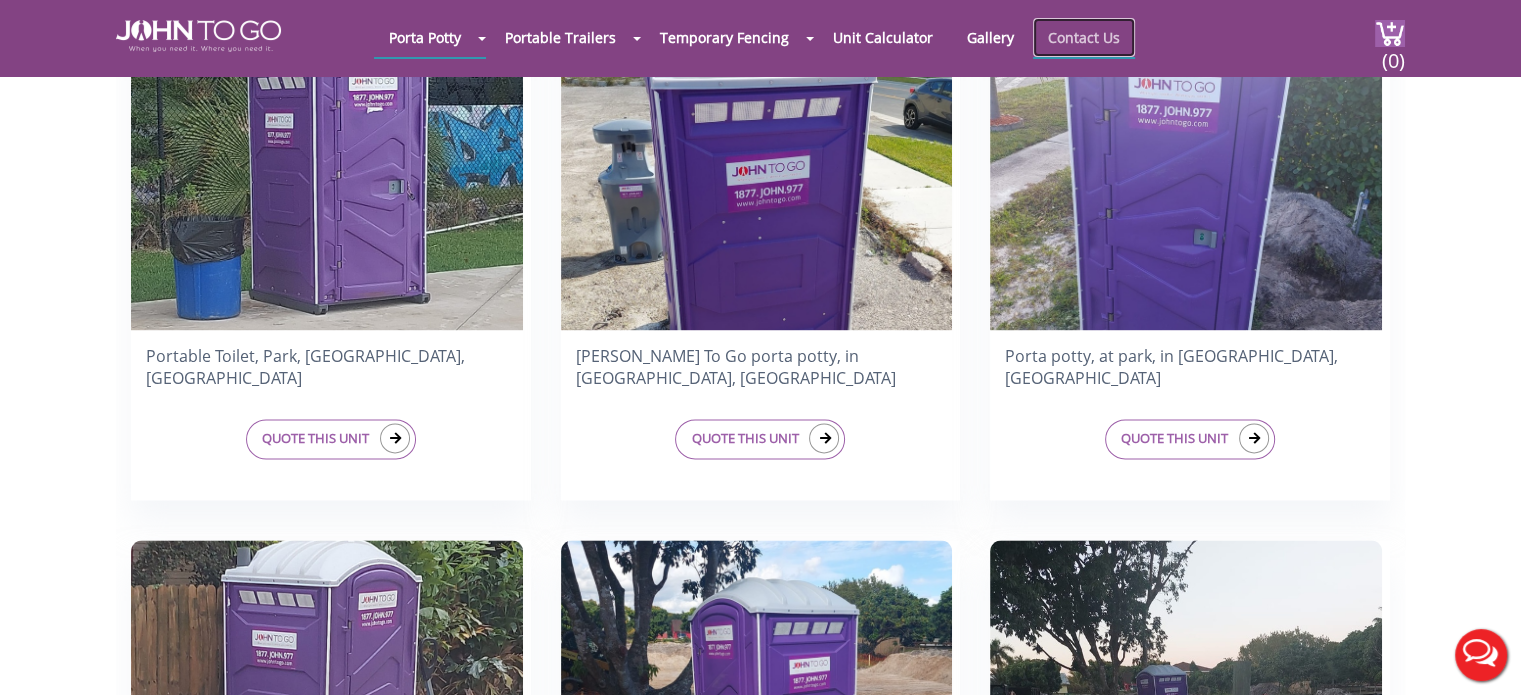 click on "Contact Us" at bounding box center [1084, 37] 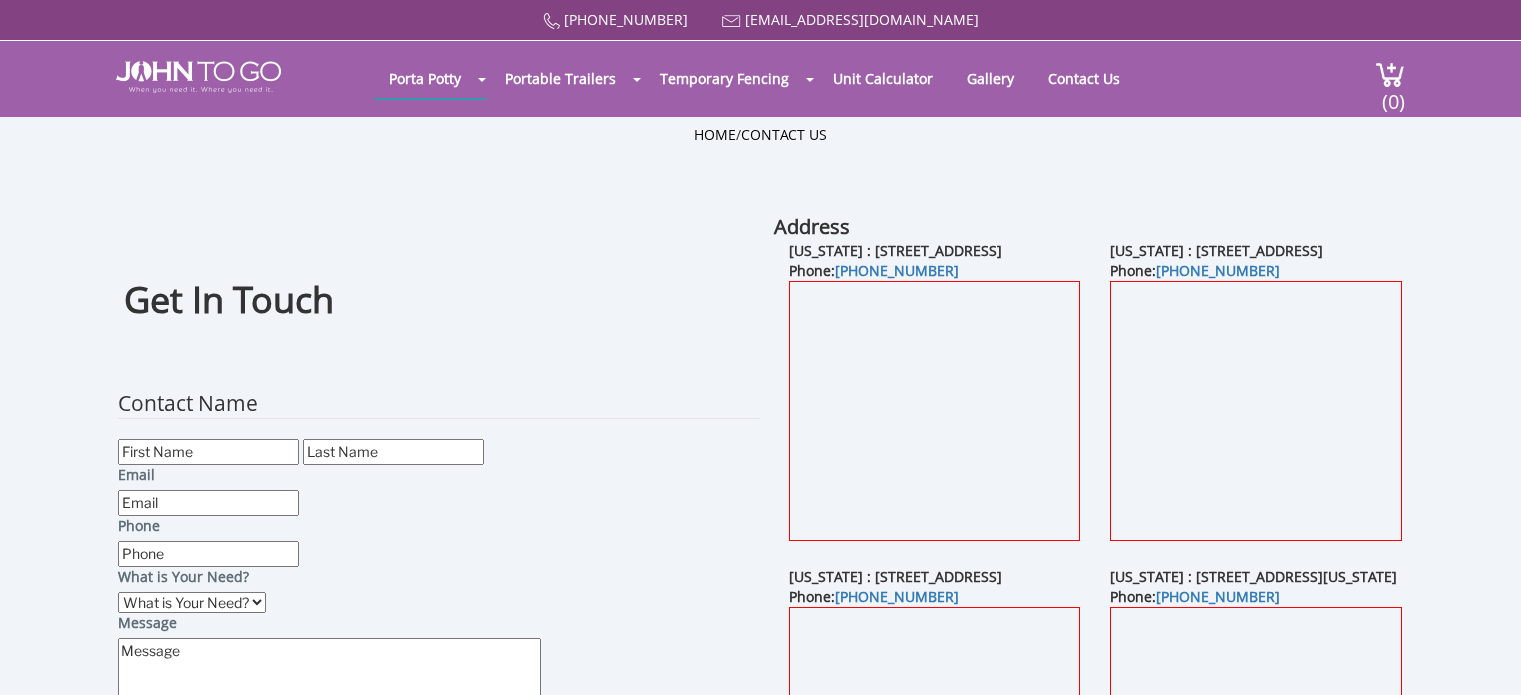 scroll, scrollTop: 0, scrollLeft: 0, axis: both 